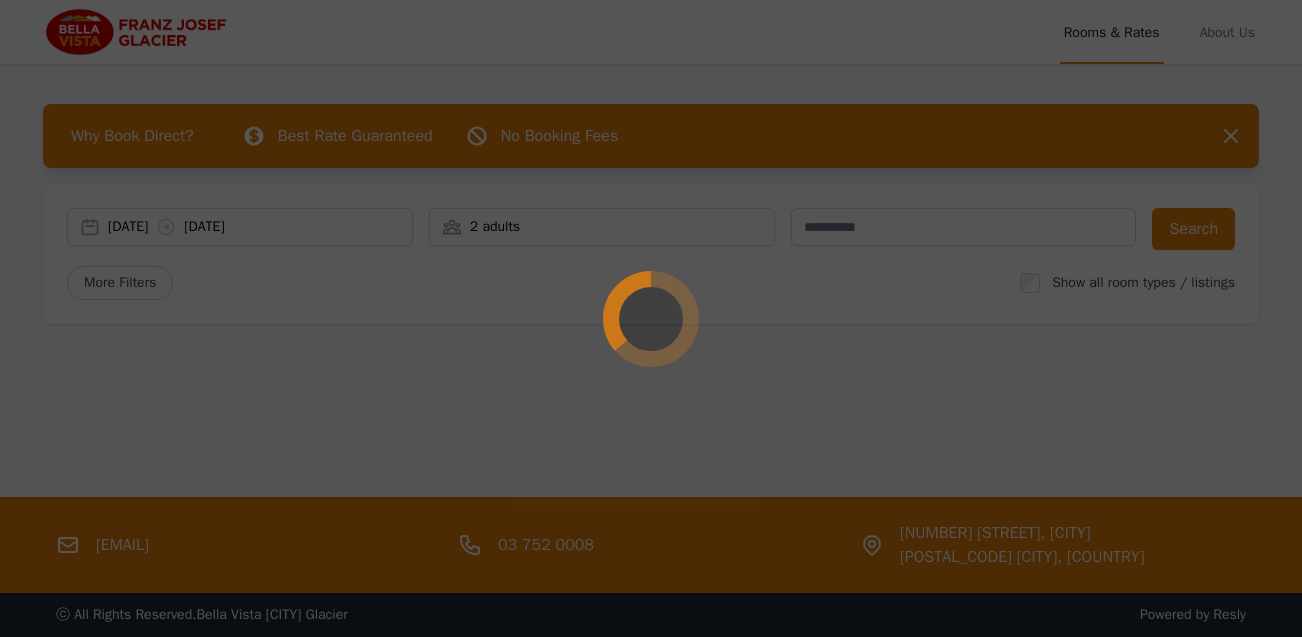 scroll, scrollTop: 0, scrollLeft: 0, axis: both 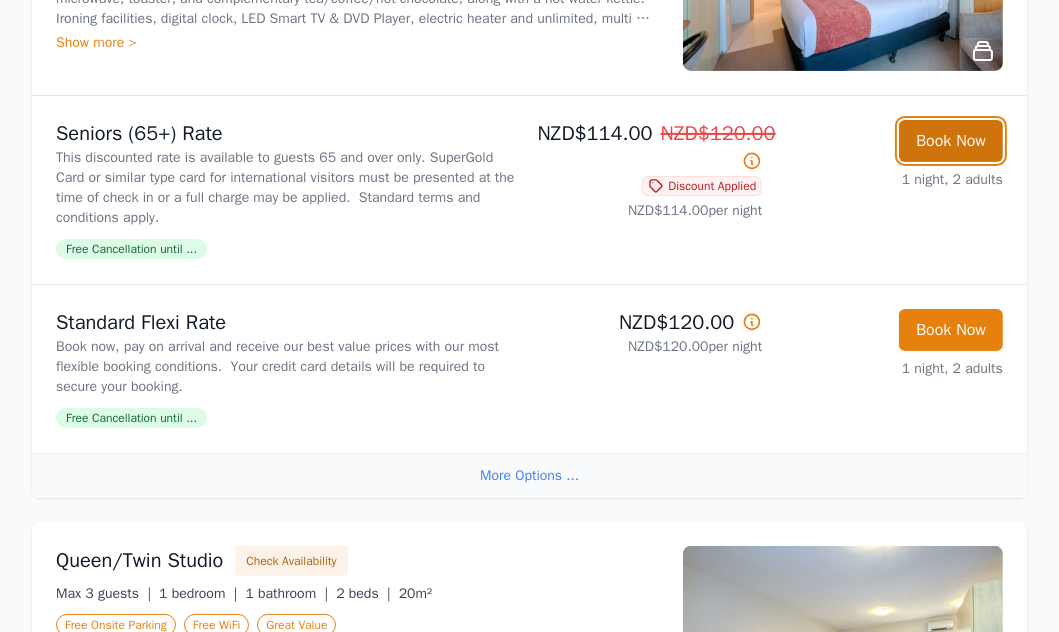 click on "Book Now" at bounding box center (951, 141) 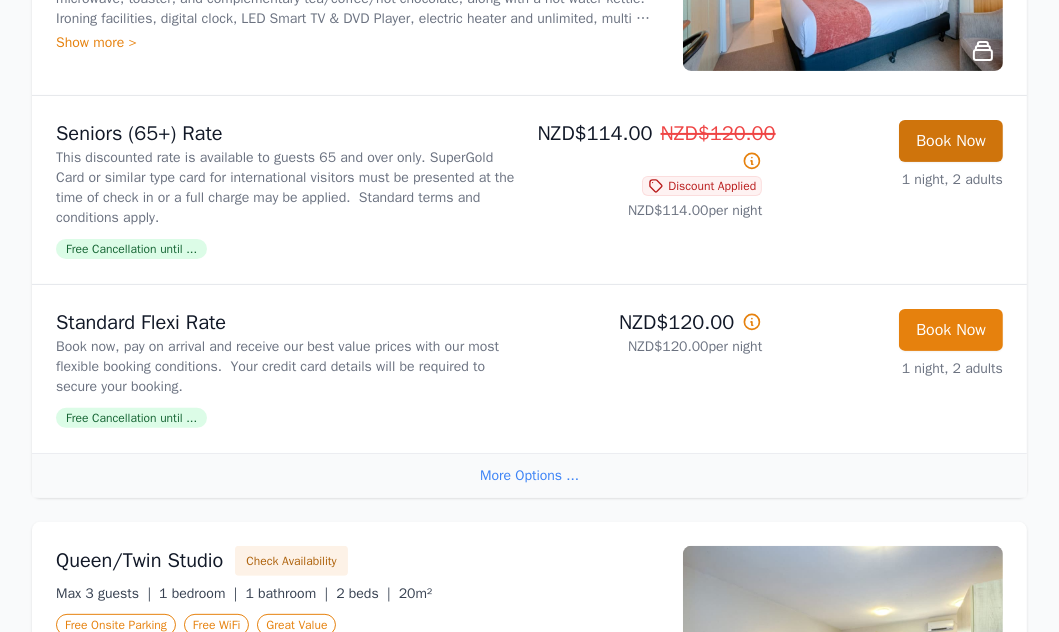 scroll, scrollTop: 185, scrollLeft: 0, axis: vertical 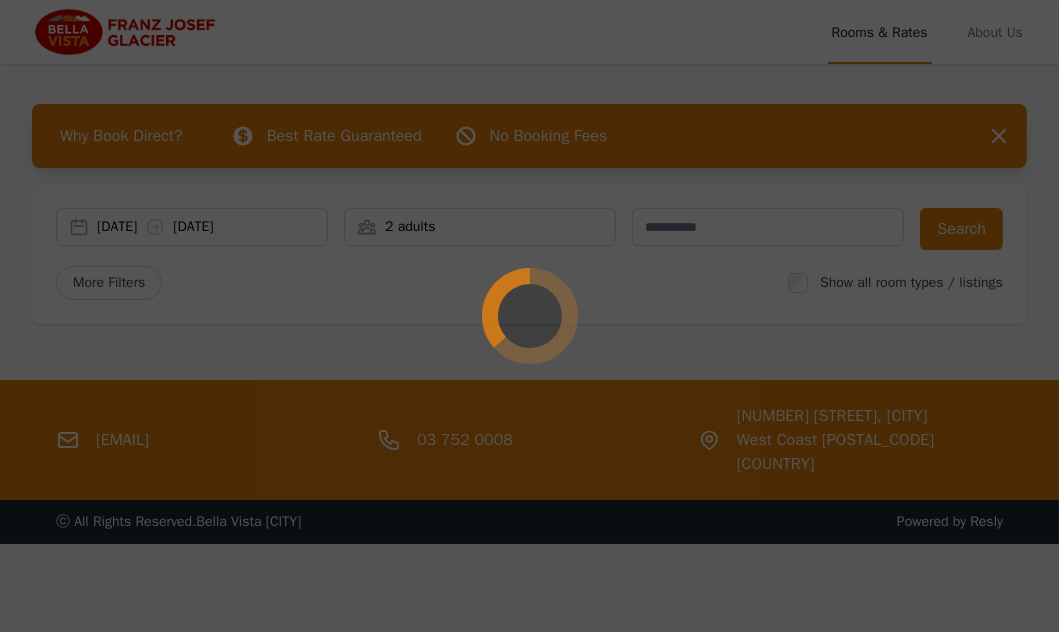 select on "**" 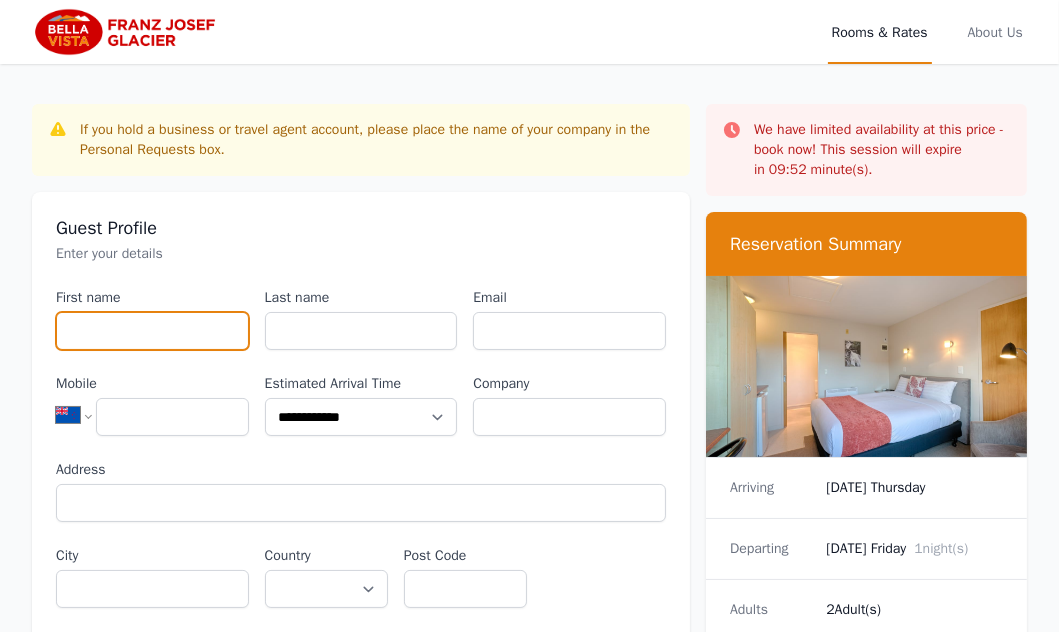 click on "First name" at bounding box center (152, 331) 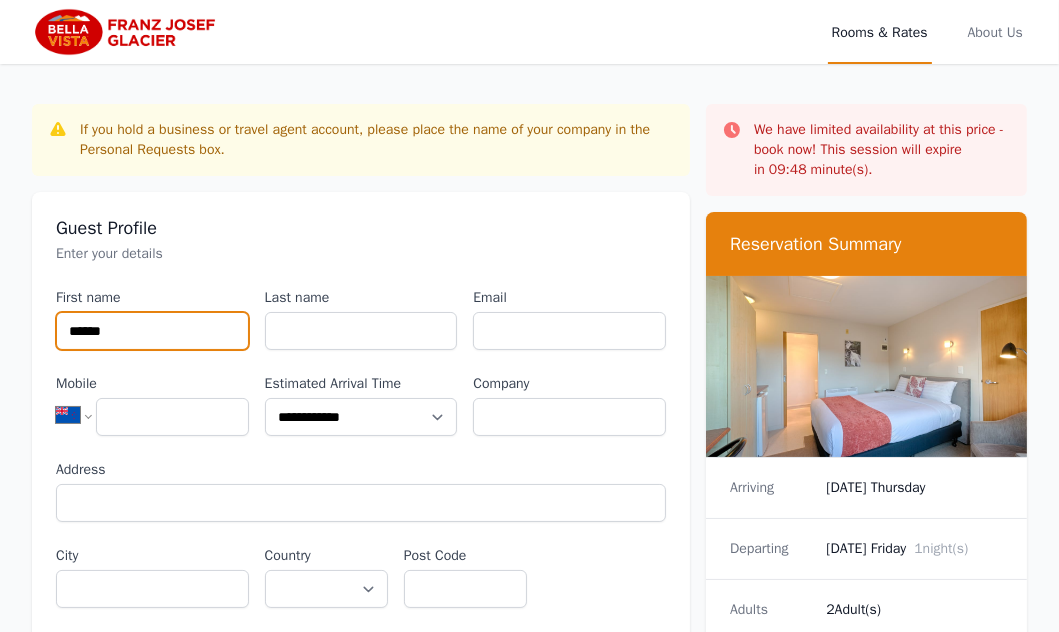 type on "******" 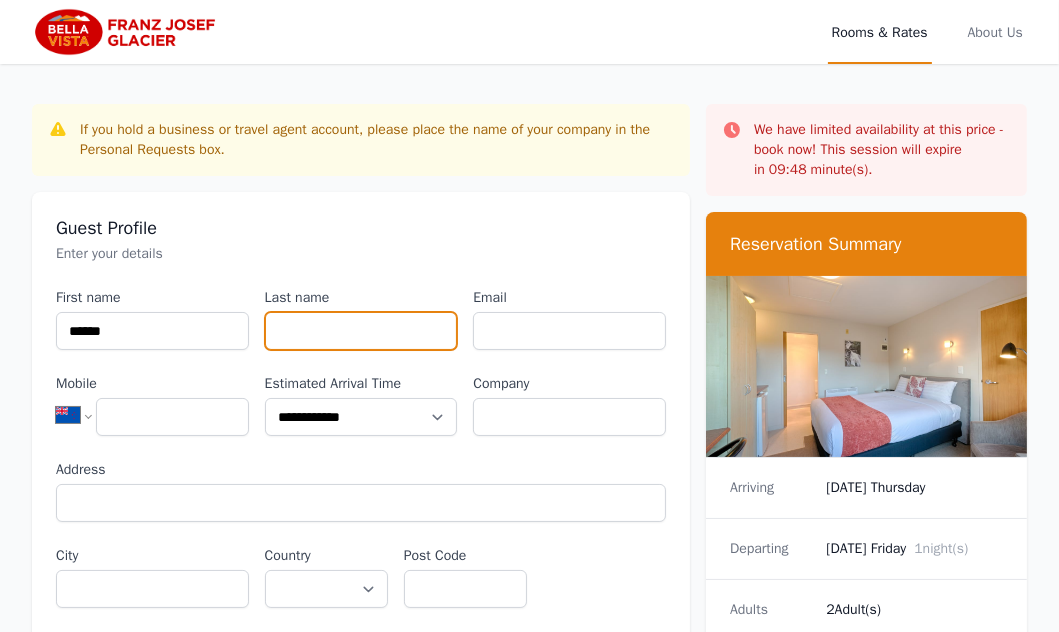 click on "Last name" at bounding box center (361, 331) 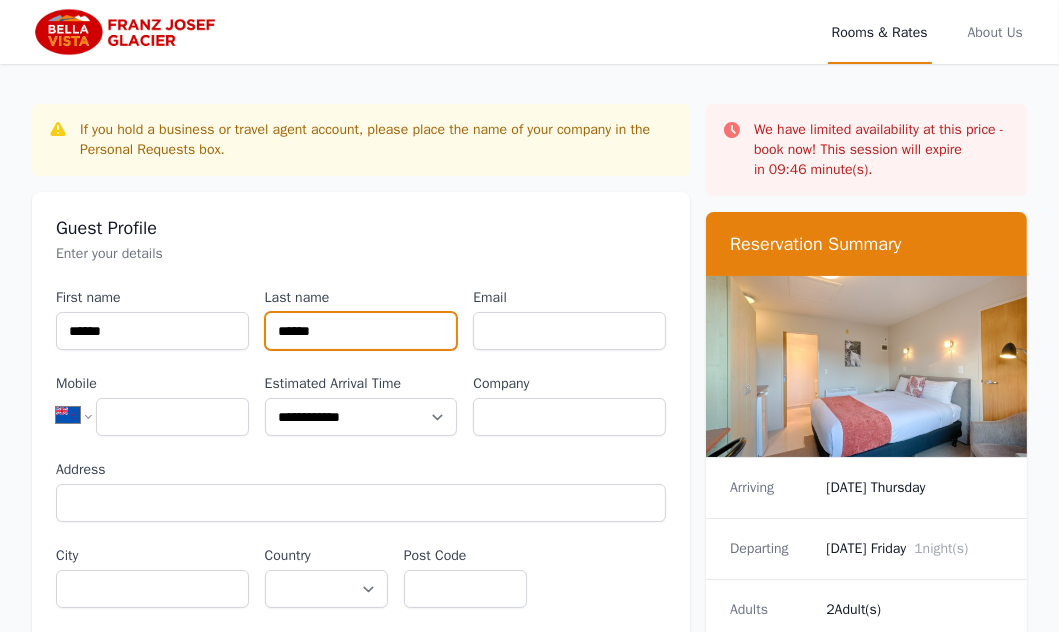 type on "******" 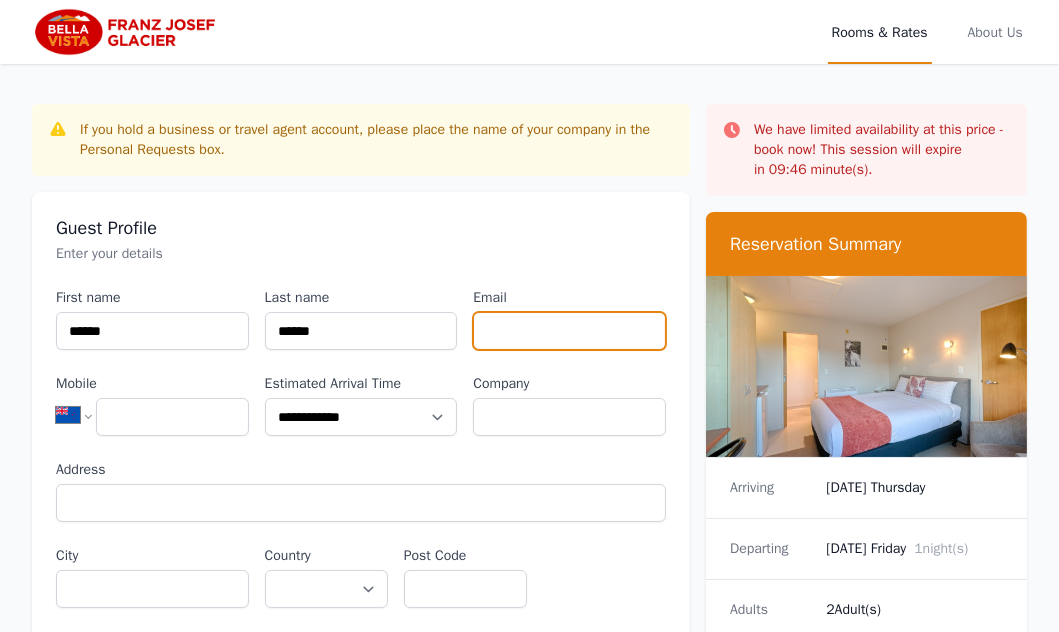 click on "Email" at bounding box center [569, 331] 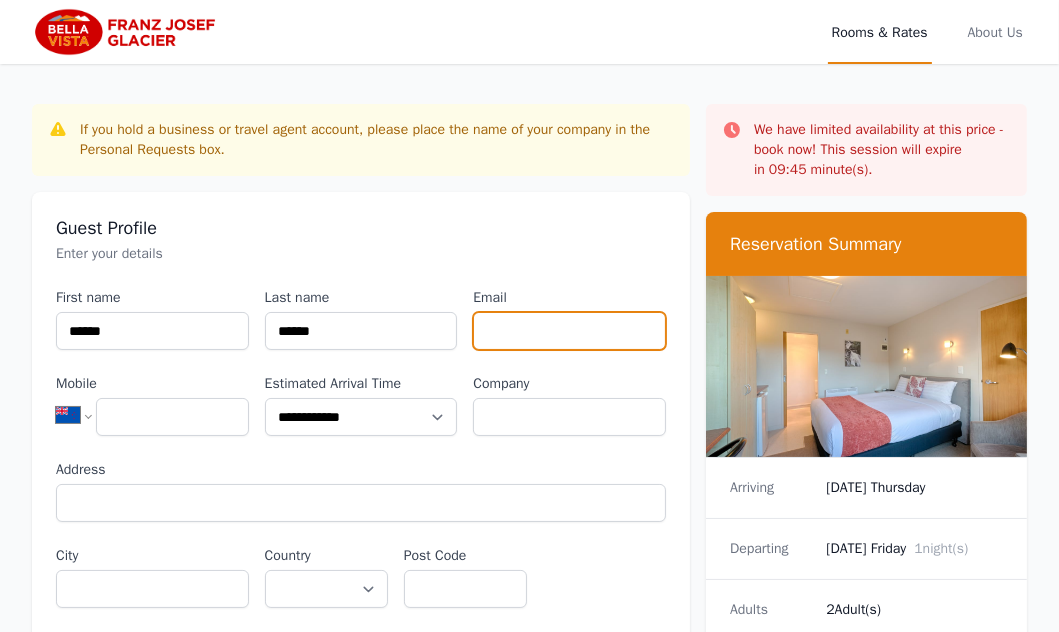 type on "**********" 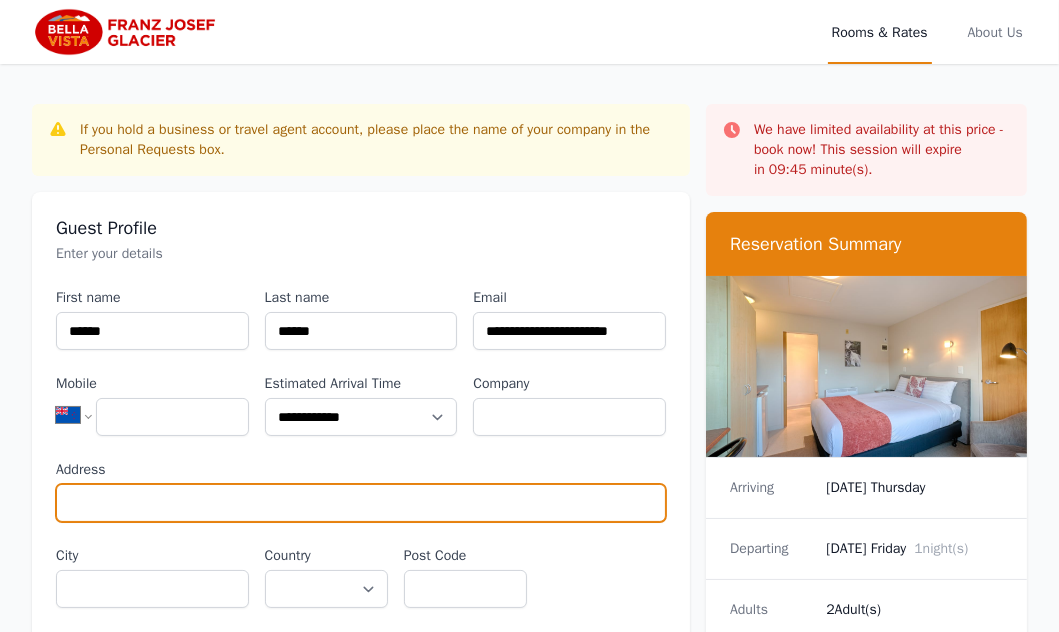 type on "**********" 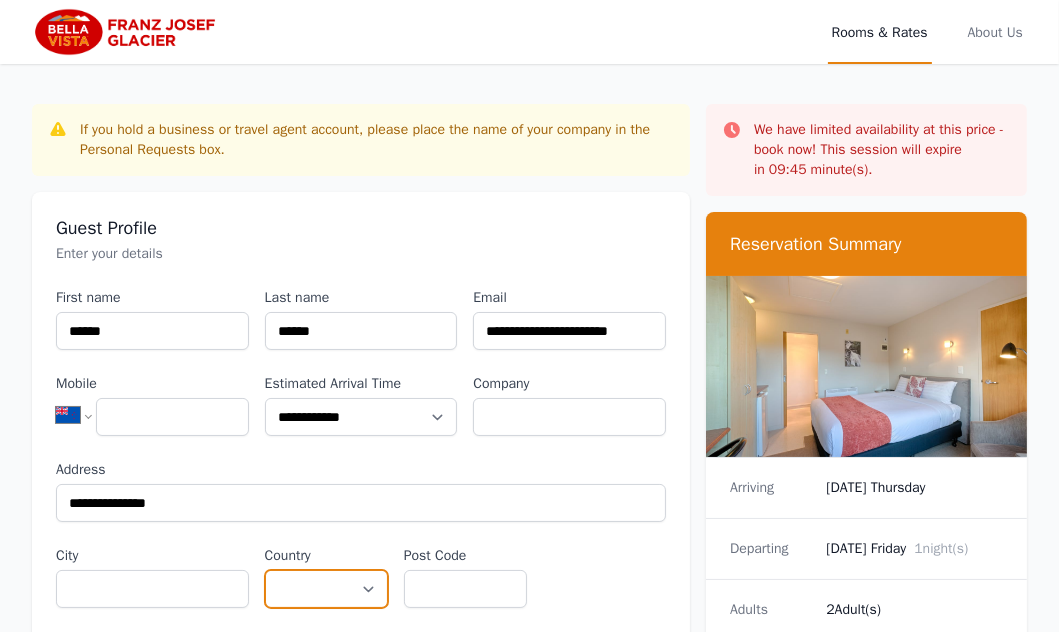 select on "**********" 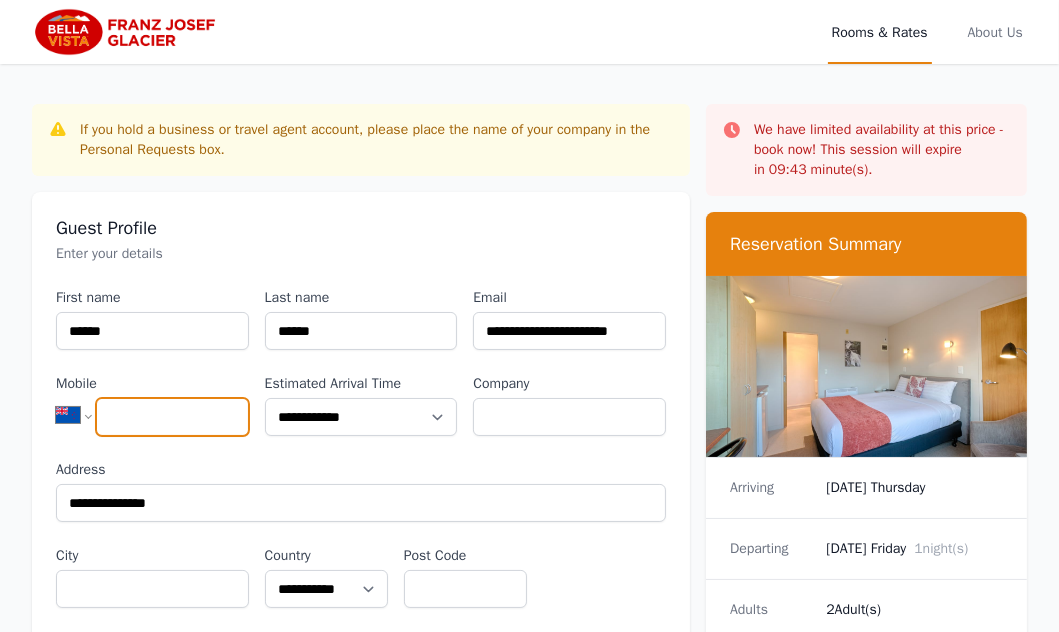 click on "Mobile" at bounding box center [172, 417] 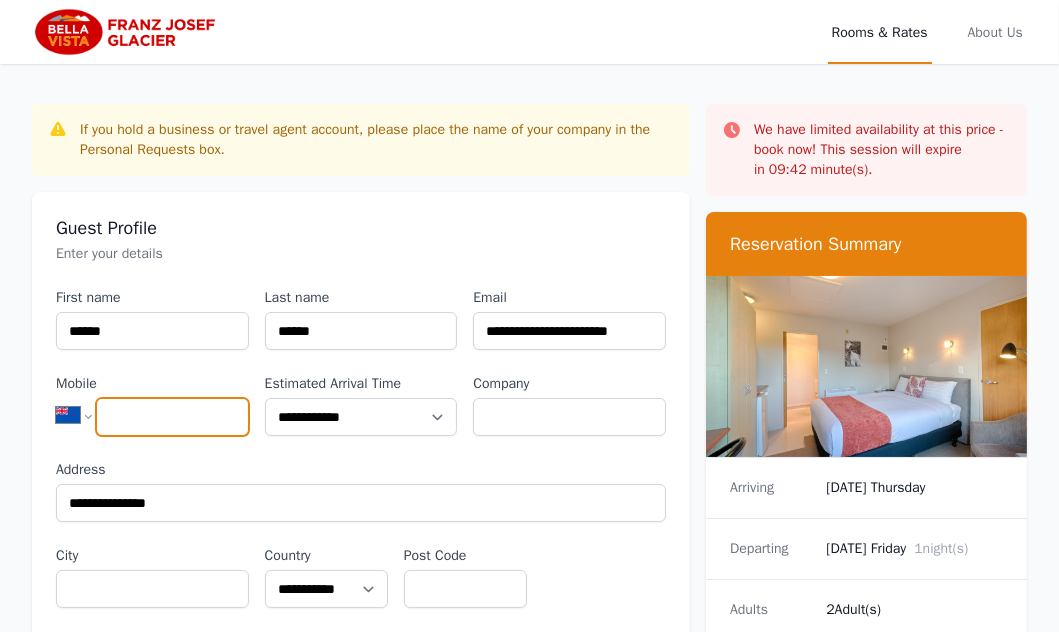 click on "Mobile" at bounding box center [172, 417] 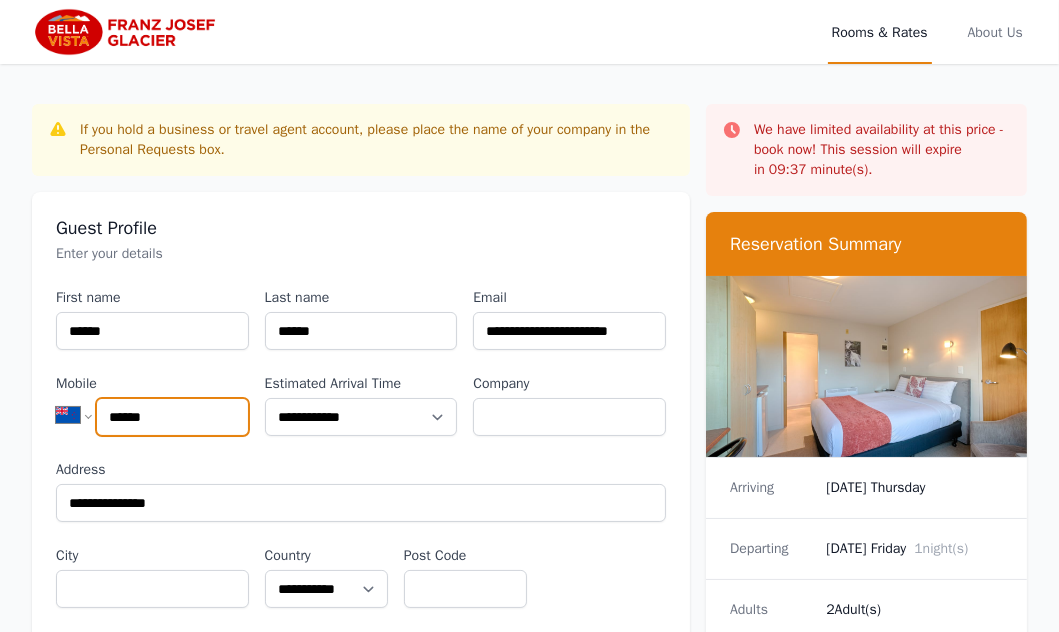 type on "******" 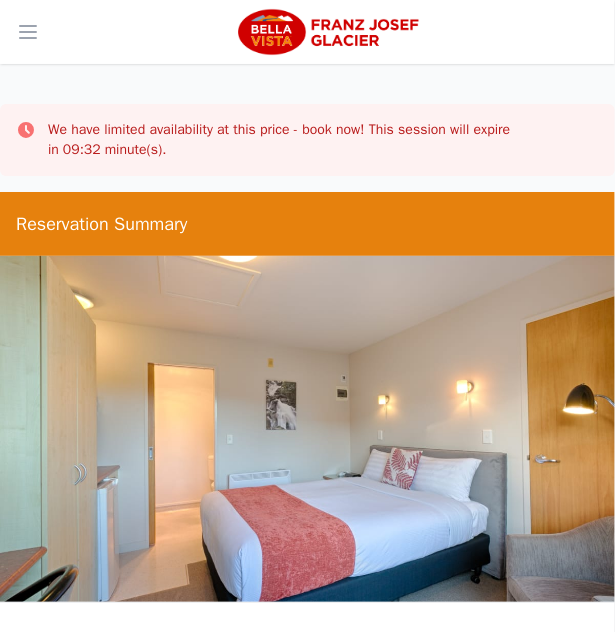 scroll, scrollTop: 185, scrollLeft: 0, axis: vertical 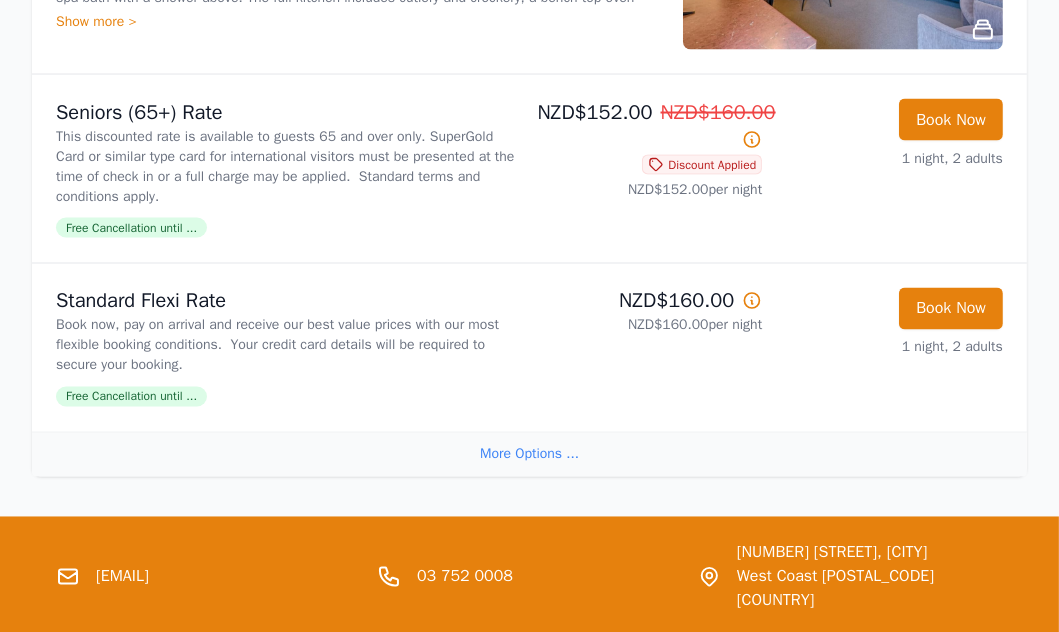 click on "Book Now" at bounding box center (951, -595) 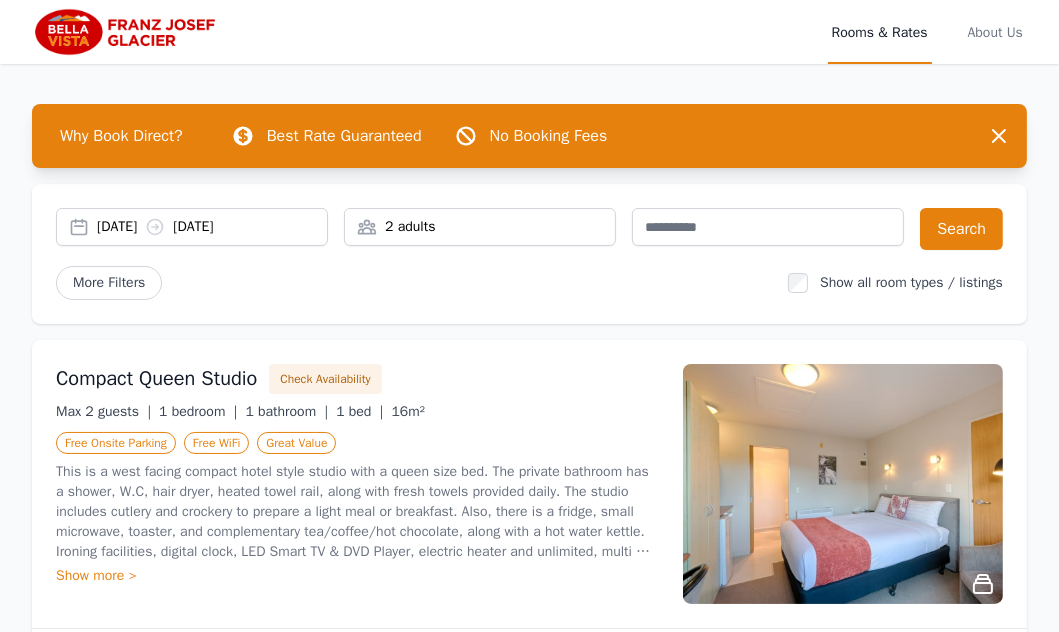 select on "**" 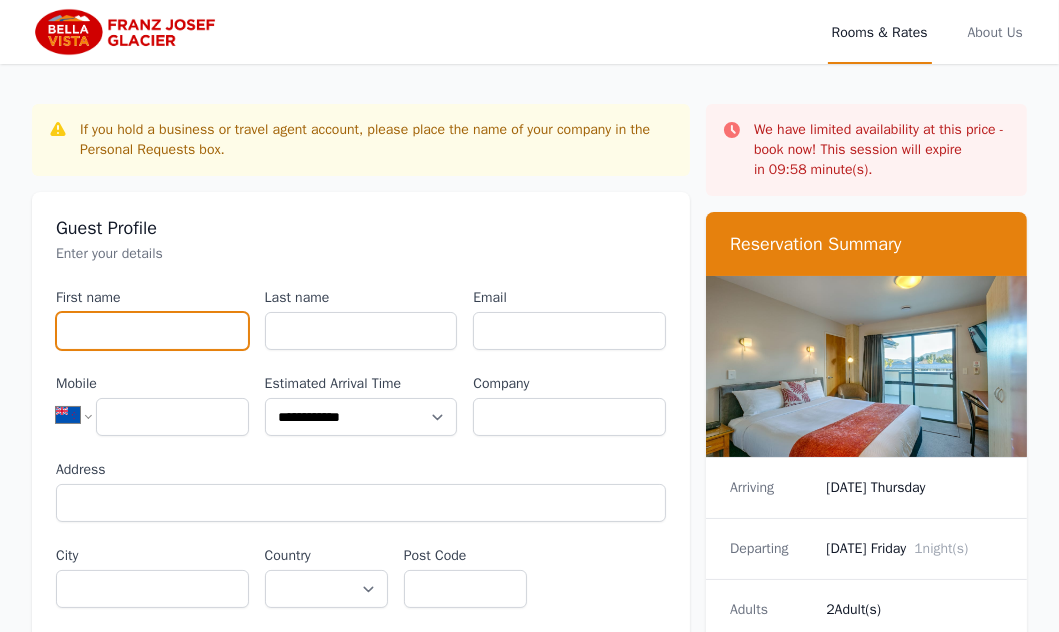 click on "First name" at bounding box center (152, 331) 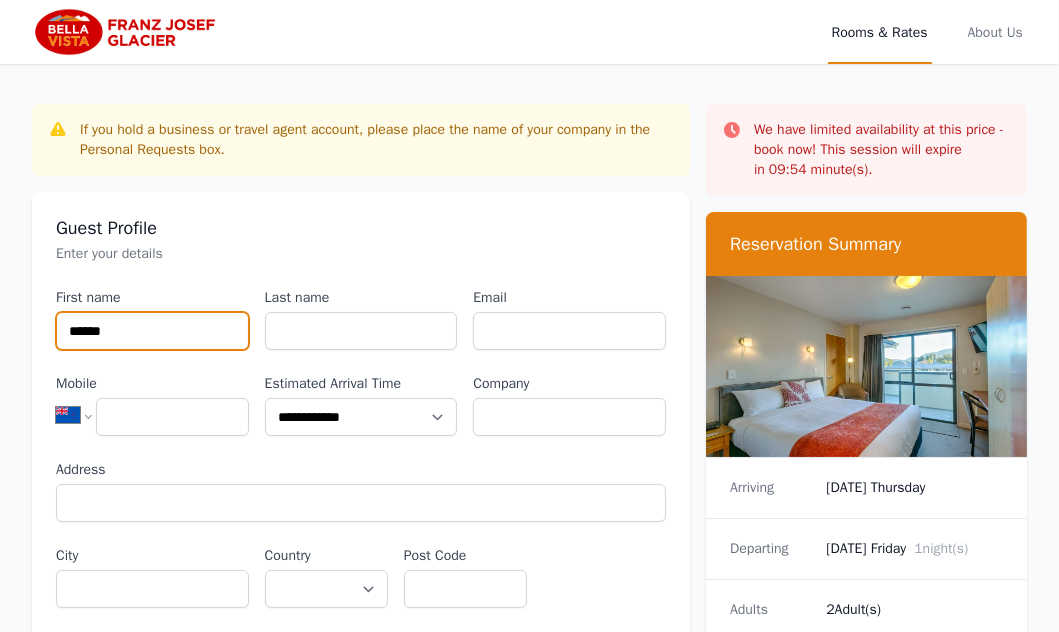 type on "******" 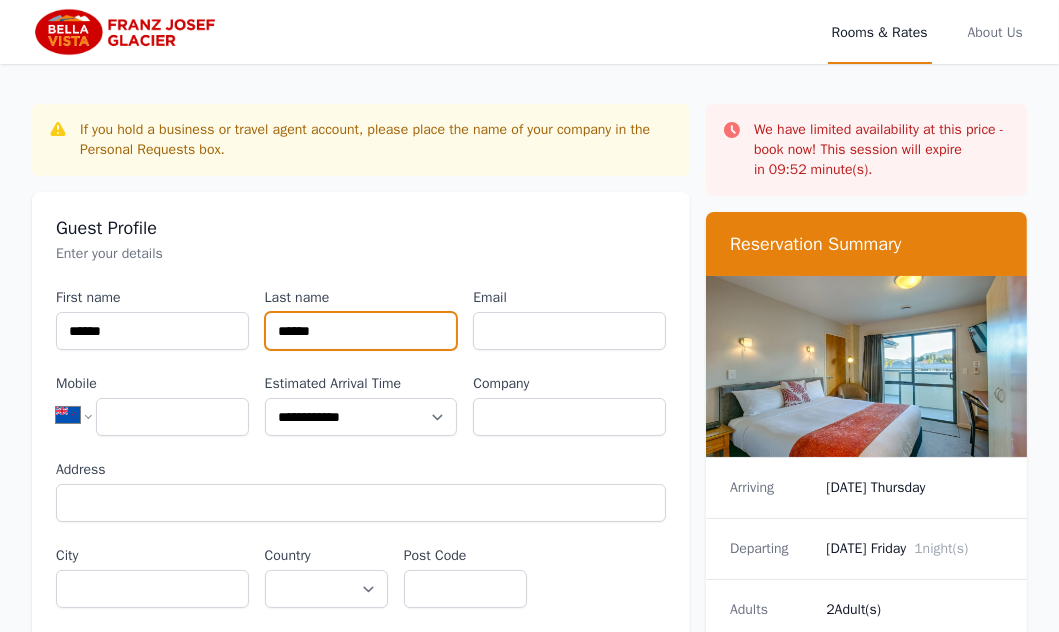 type on "******" 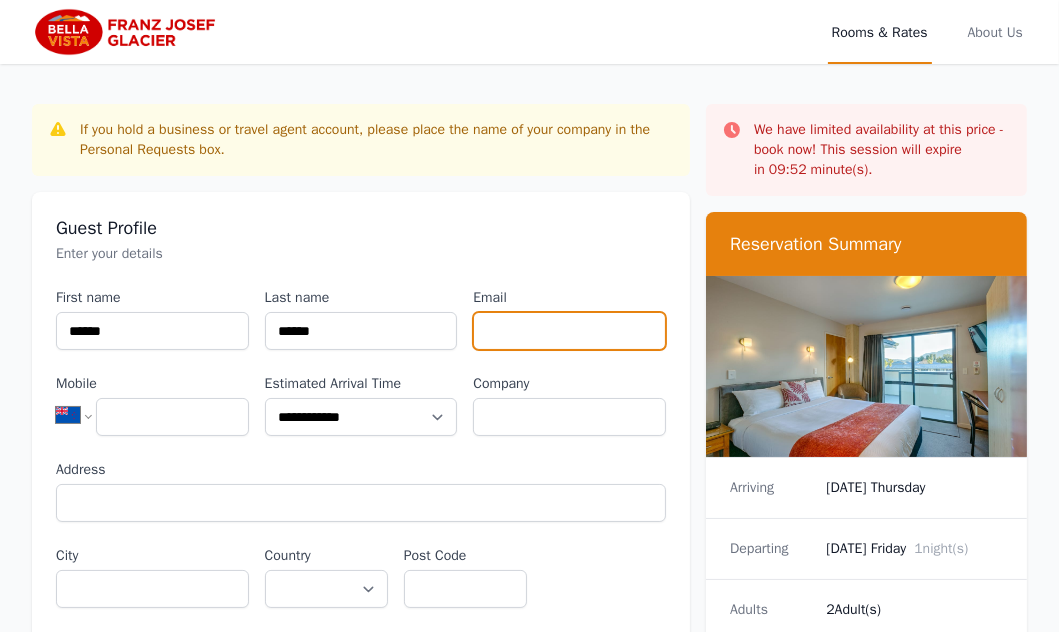 click on "Email" at bounding box center [569, 331] 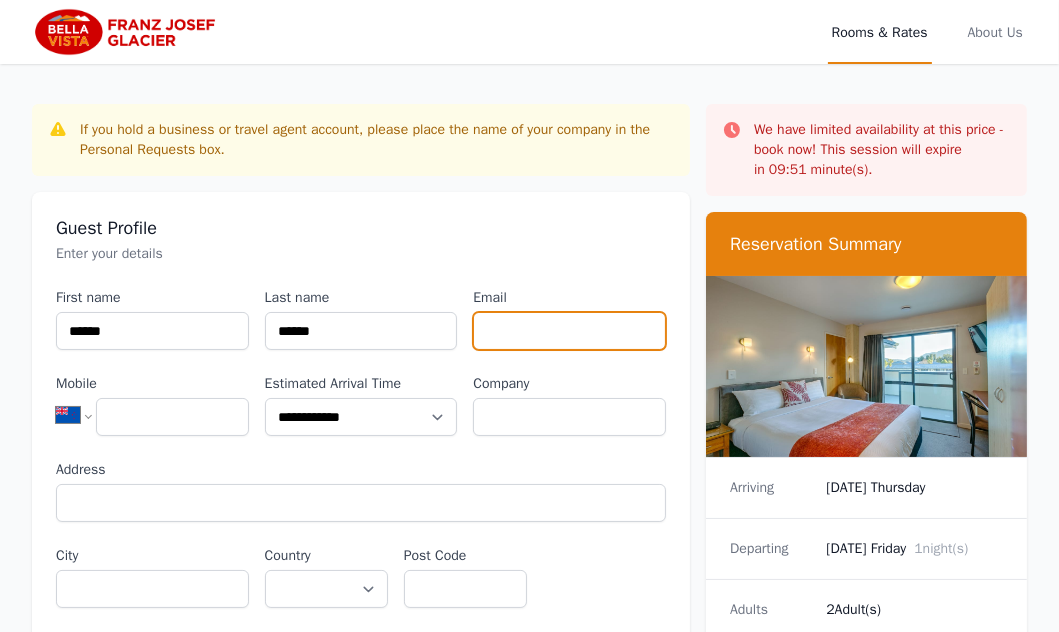 type on "**********" 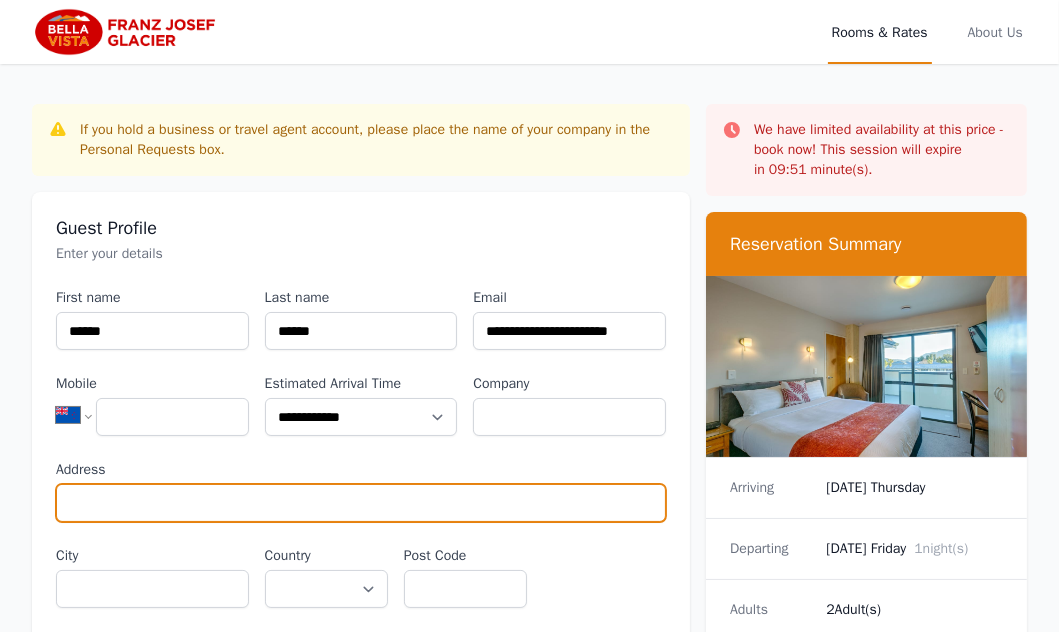 type on "**********" 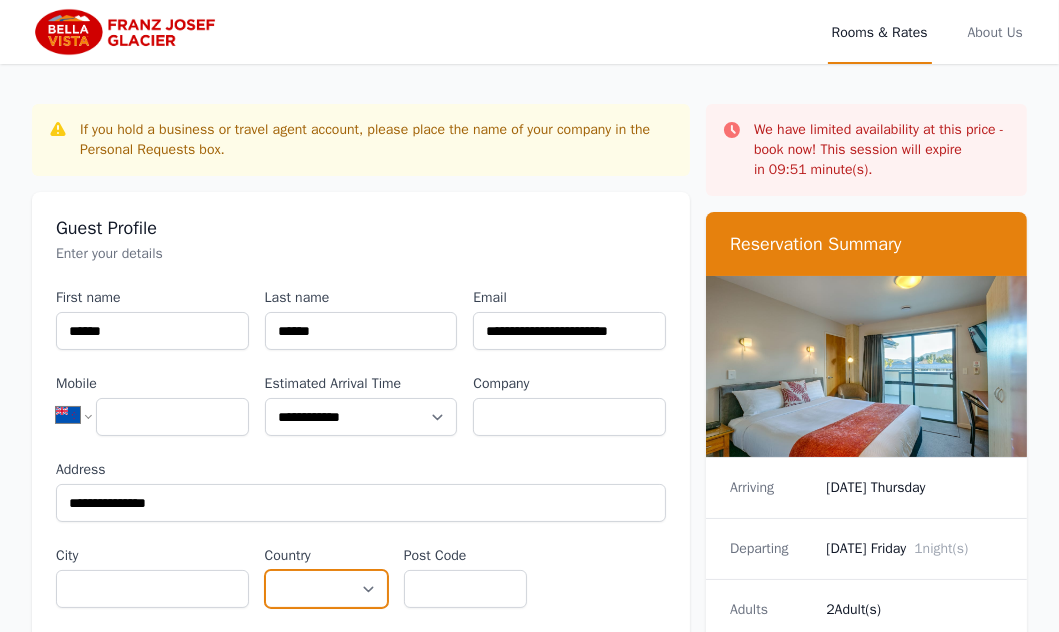 select on "**********" 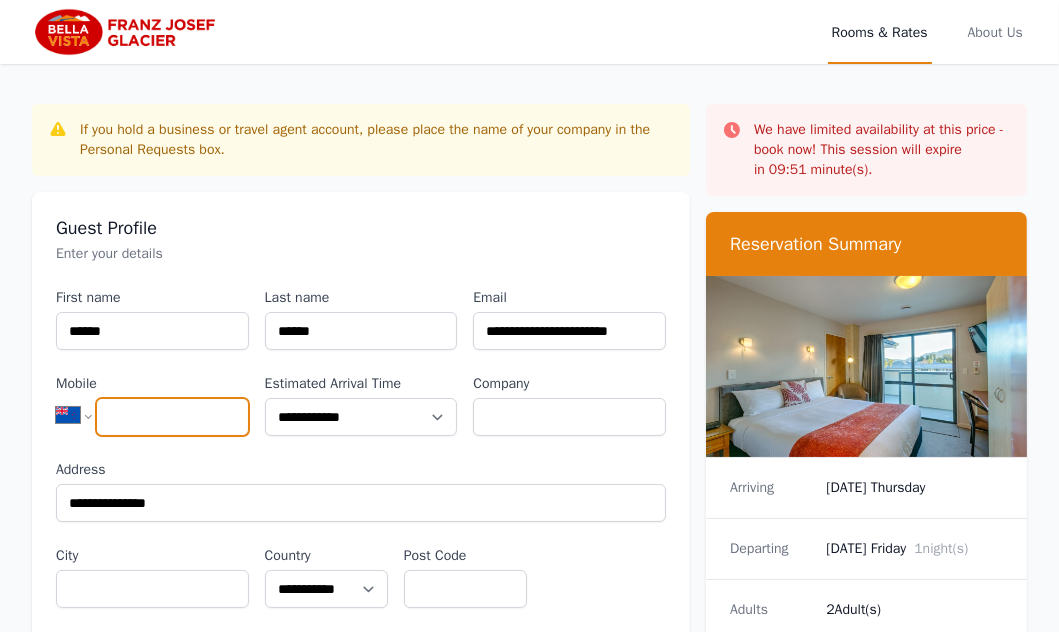 click on "Mobile" at bounding box center [172, 417] 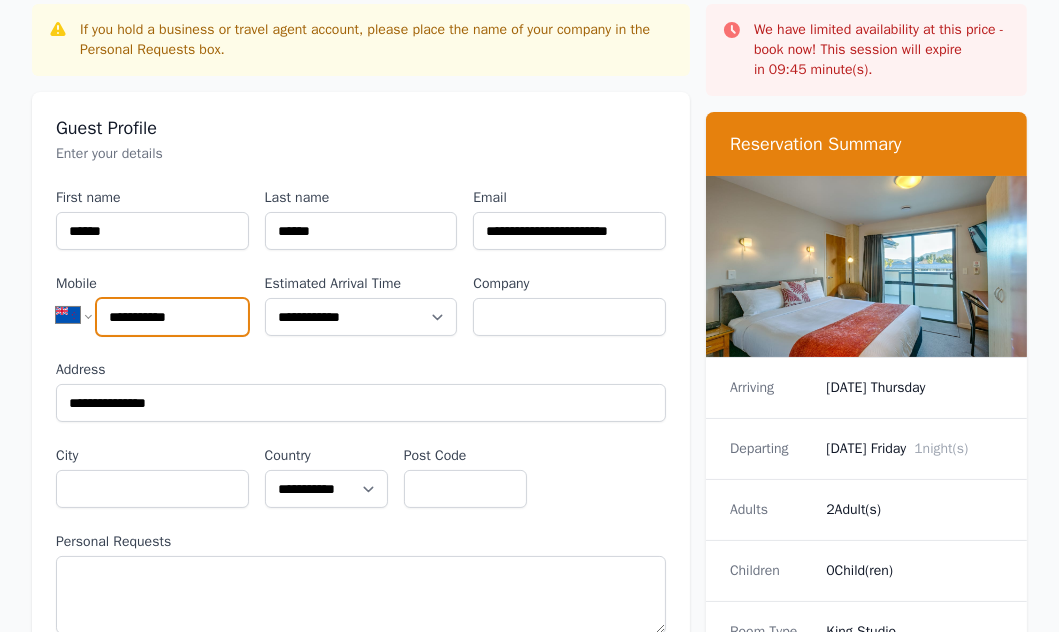 scroll, scrollTop: 133, scrollLeft: 0, axis: vertical 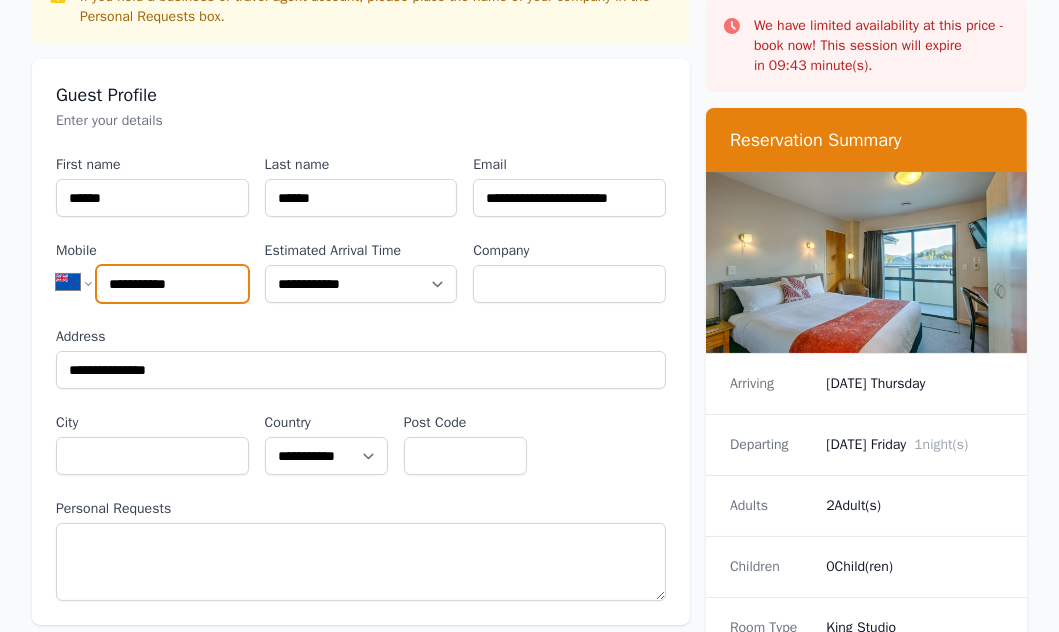 type on "**********" 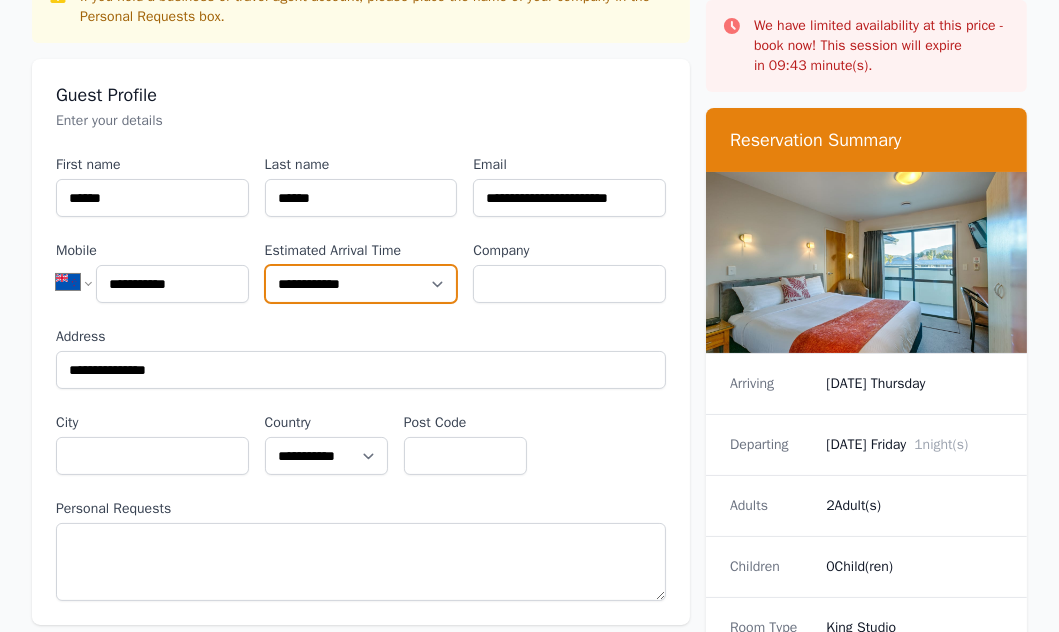 click on "**********" at bounding box center (361, 284) 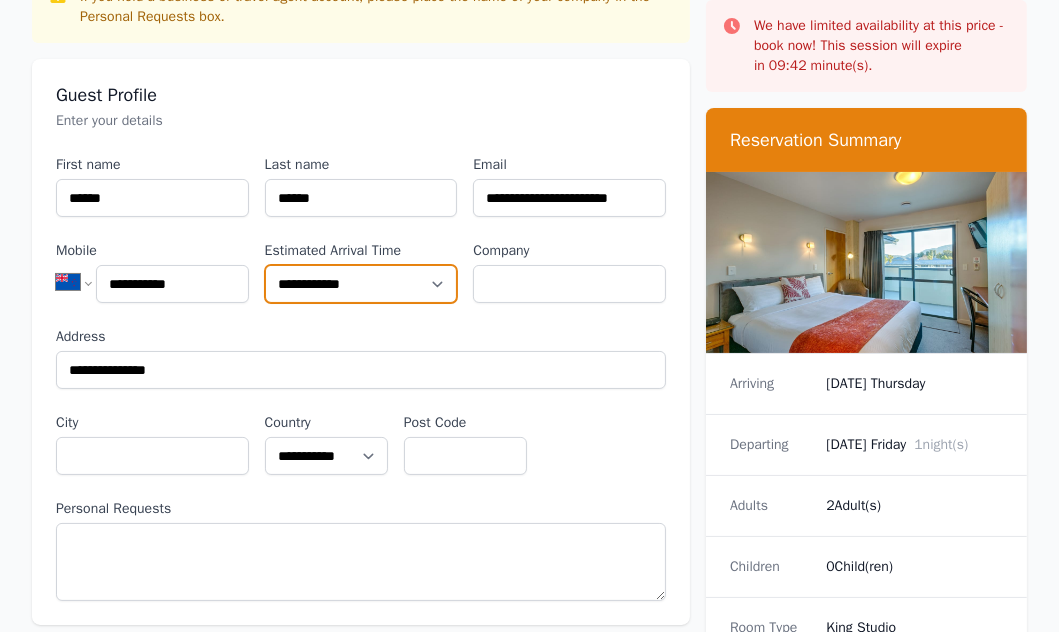 click on "**********" at bounding box center (361, 284) 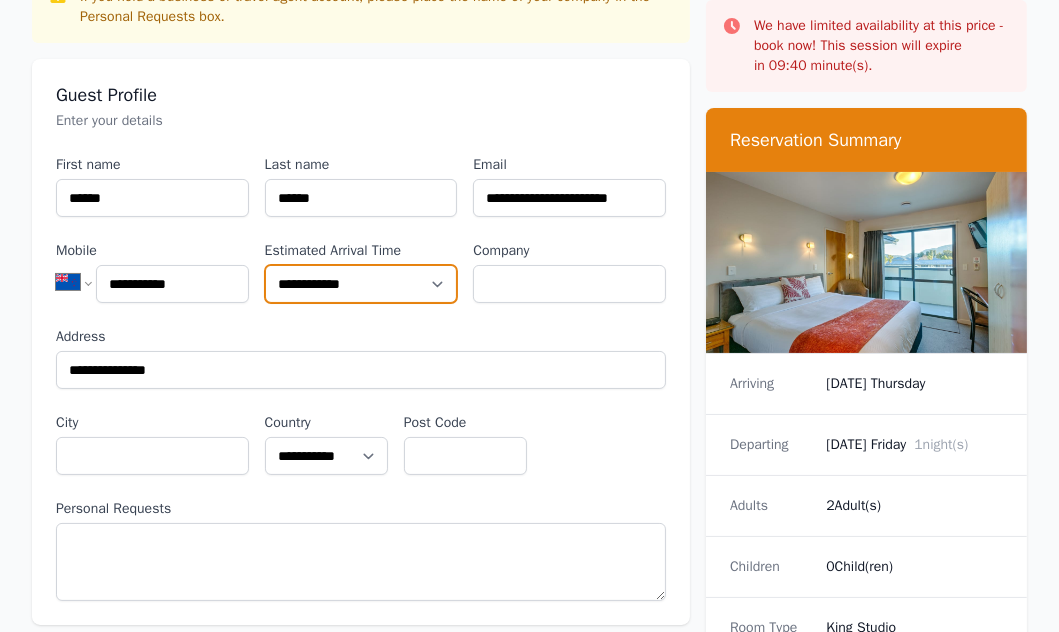 click on "**********" at bounding box center [361, 284] 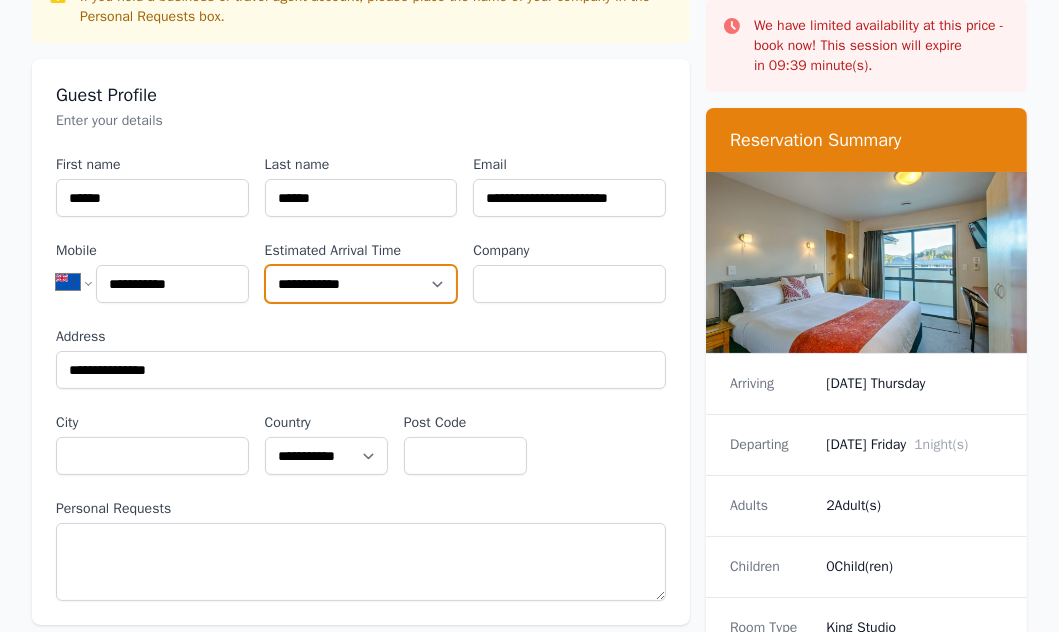 click on "**********" at bounding box center [361, 284] 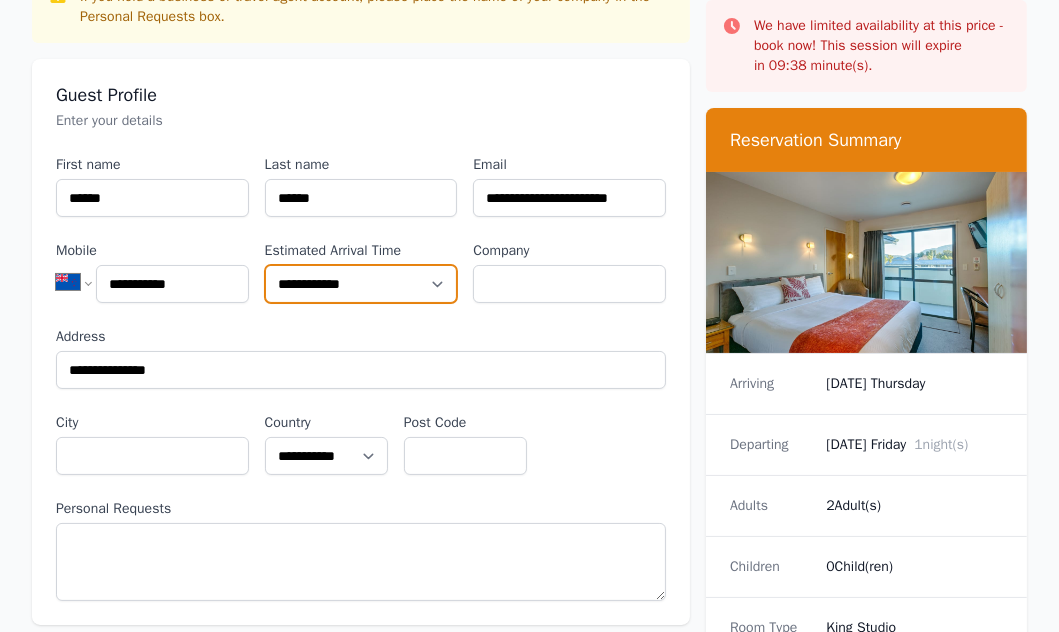 click on "**********" at bounding box center (361, 284) 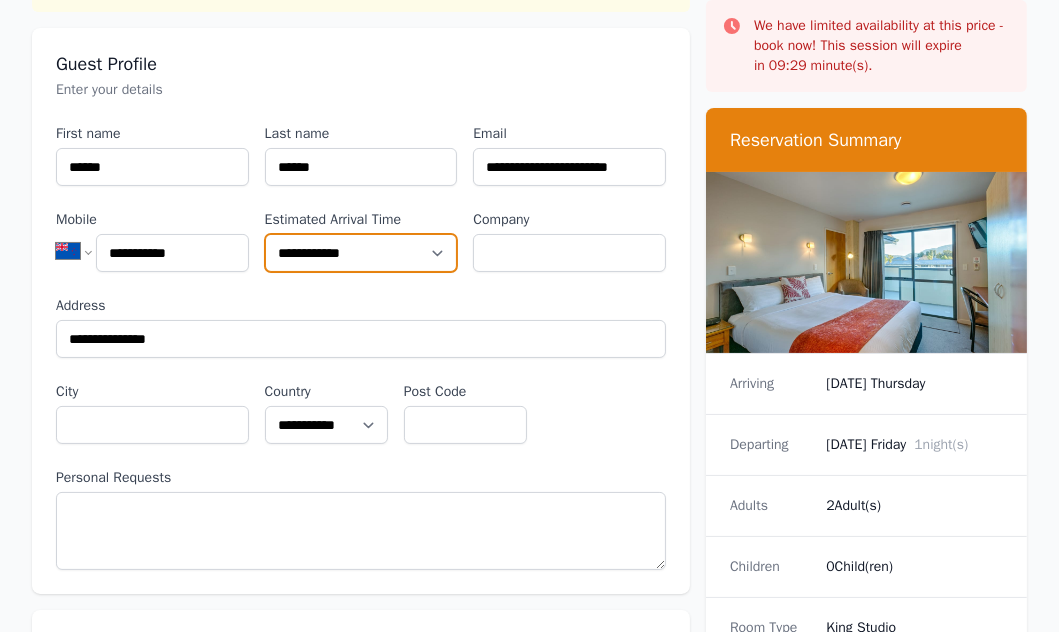 scroll, scrollTop: 266, scrollLeft: 0, axis: vertical 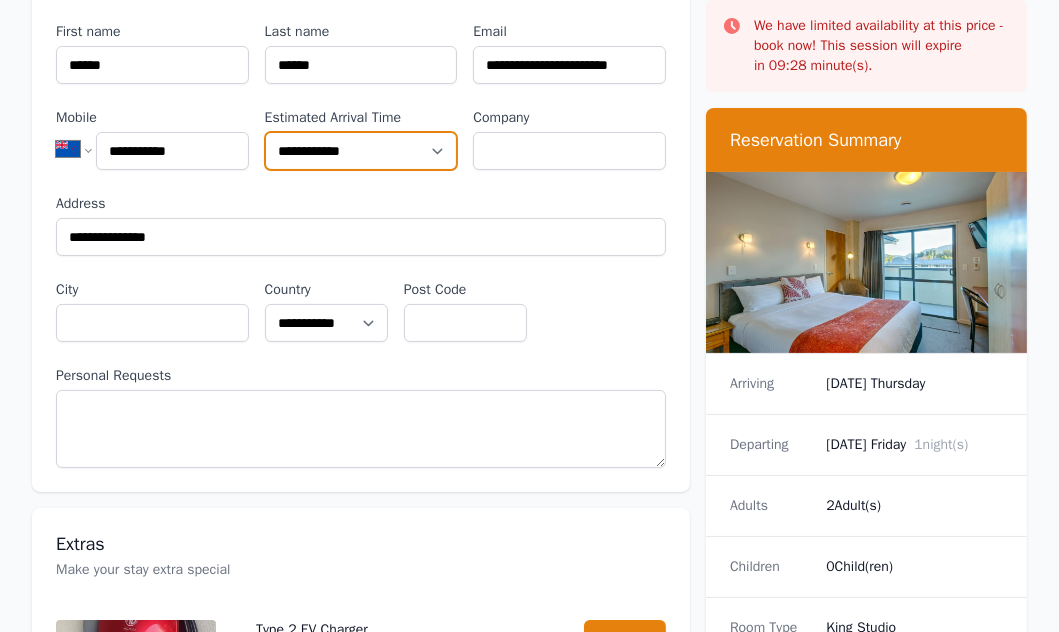 click on "**********" at bounding box center [361, 151] 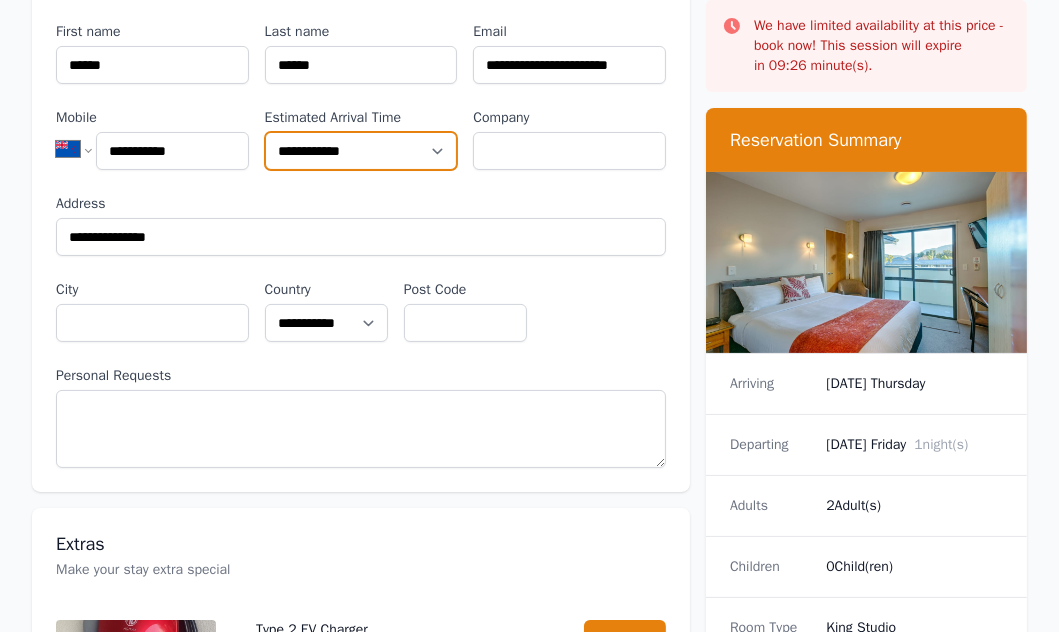 click on "**********" at bounding box center [361, 151] 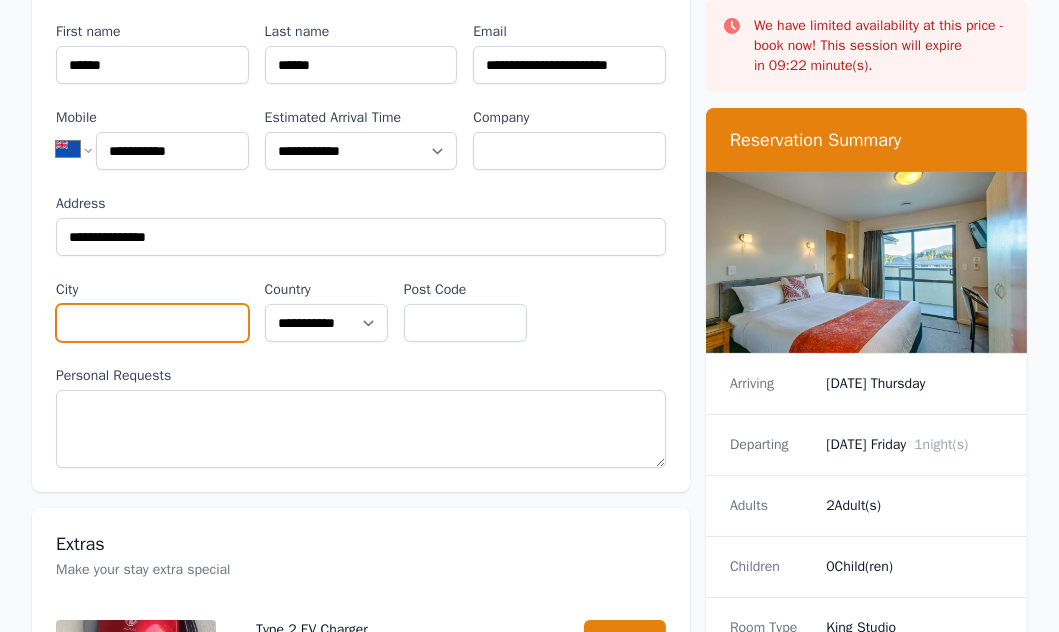 click on "City" at bounding box center (152, 323) 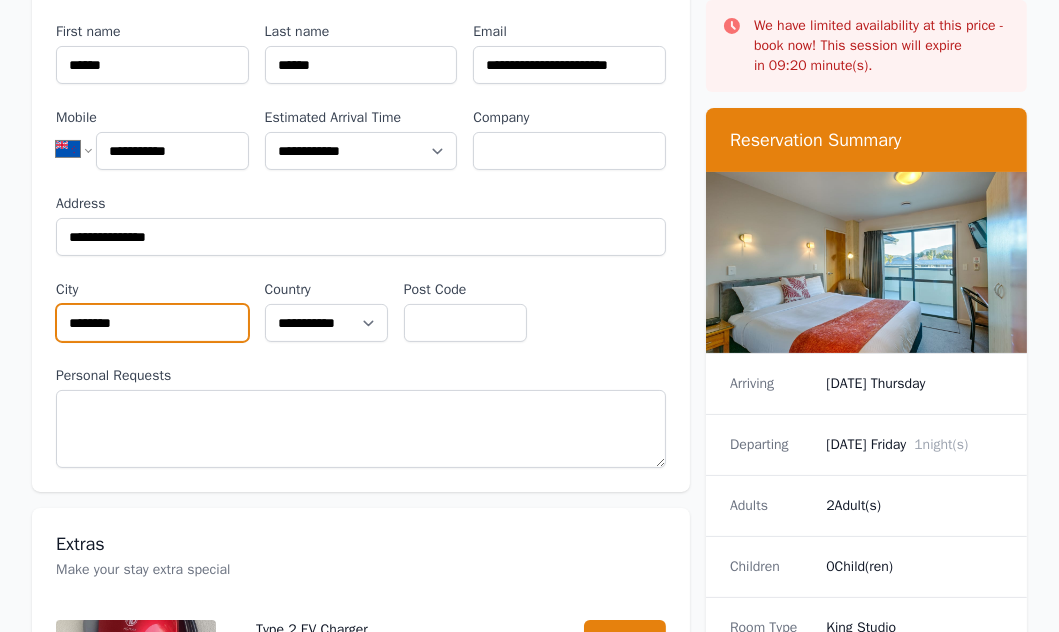 type on "********" 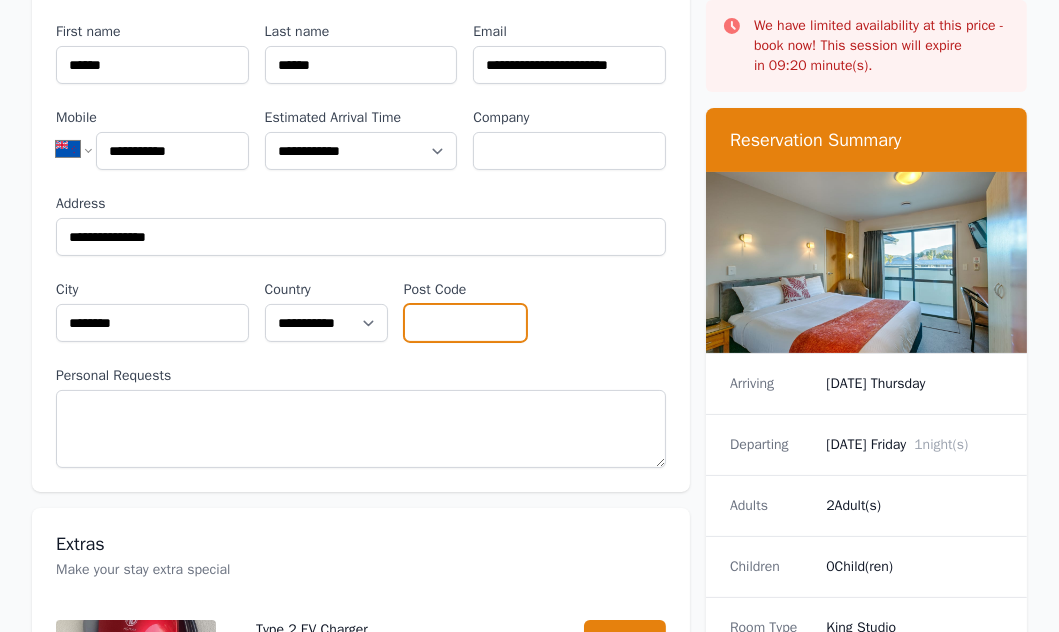 click on "Post Code" at bounding box center [465, 323] 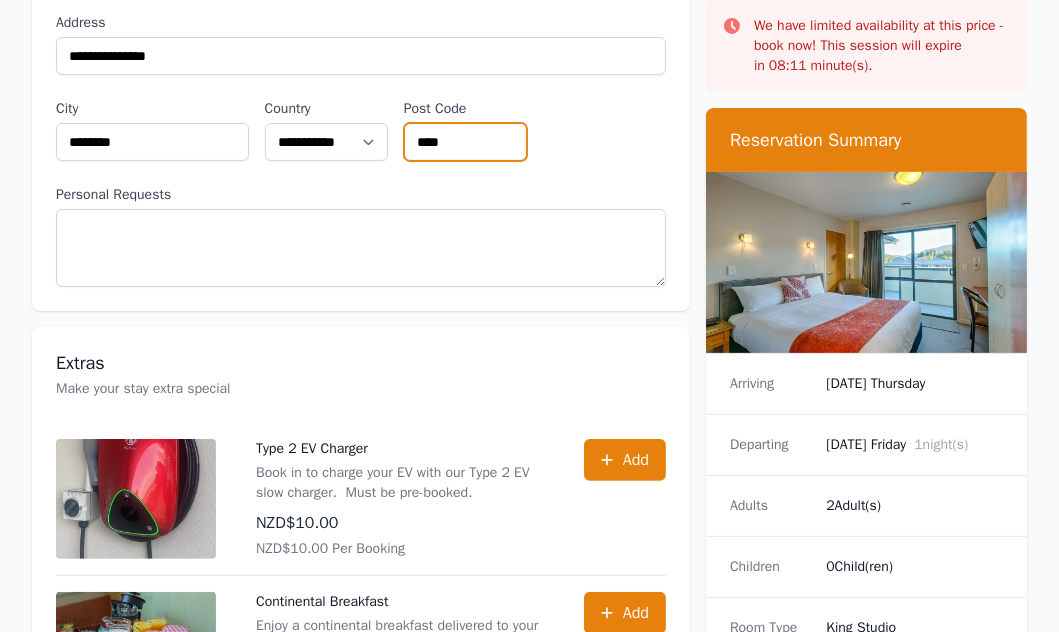 scroll, scrollTop: 533, scrollLeft: 0, axis: vertical 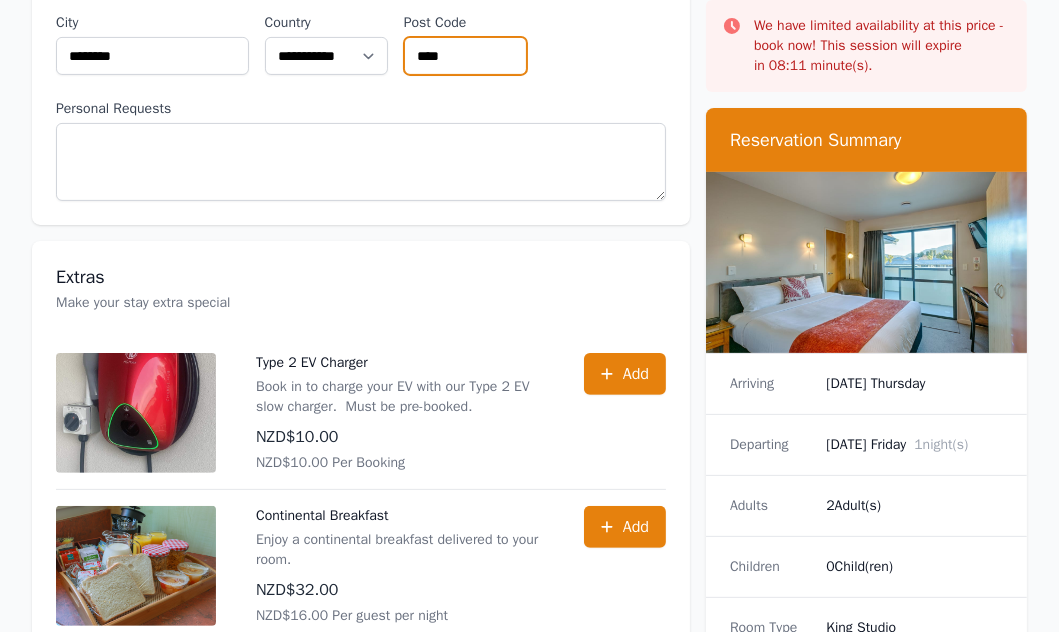type on "****" 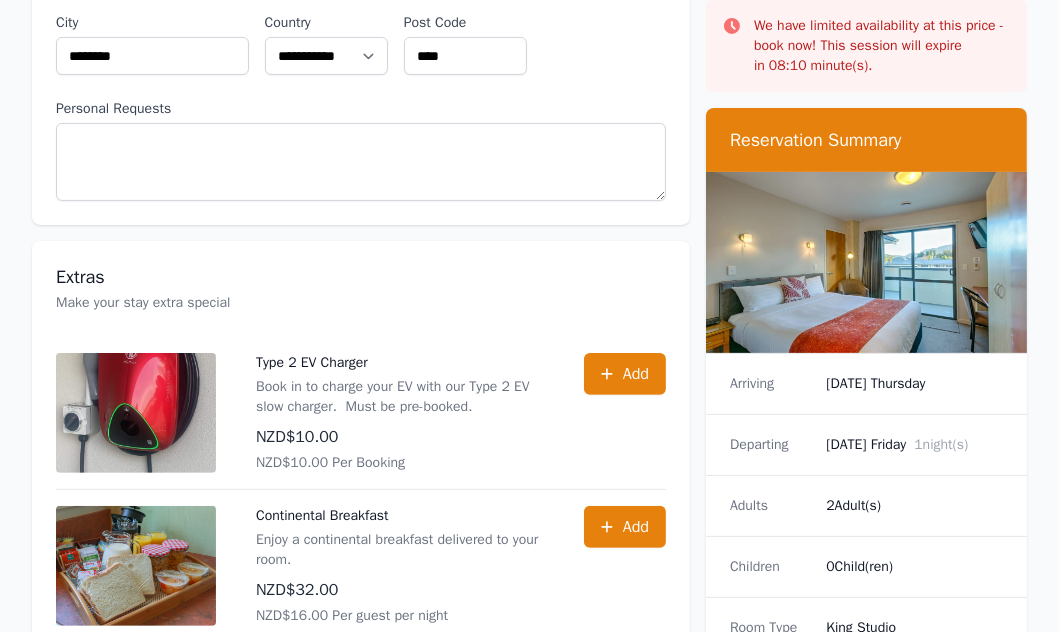 click on "[DATE] Thursday" at bounding box center (914, 384) 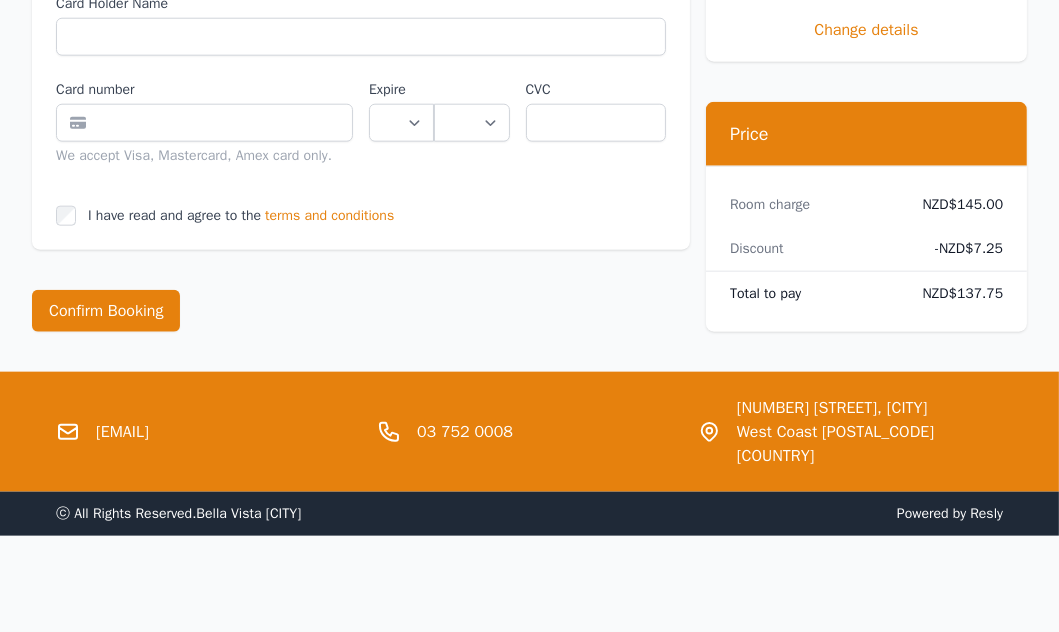 scroll, scrollTop: 2266, scrollLeft: 0, axis: vertical 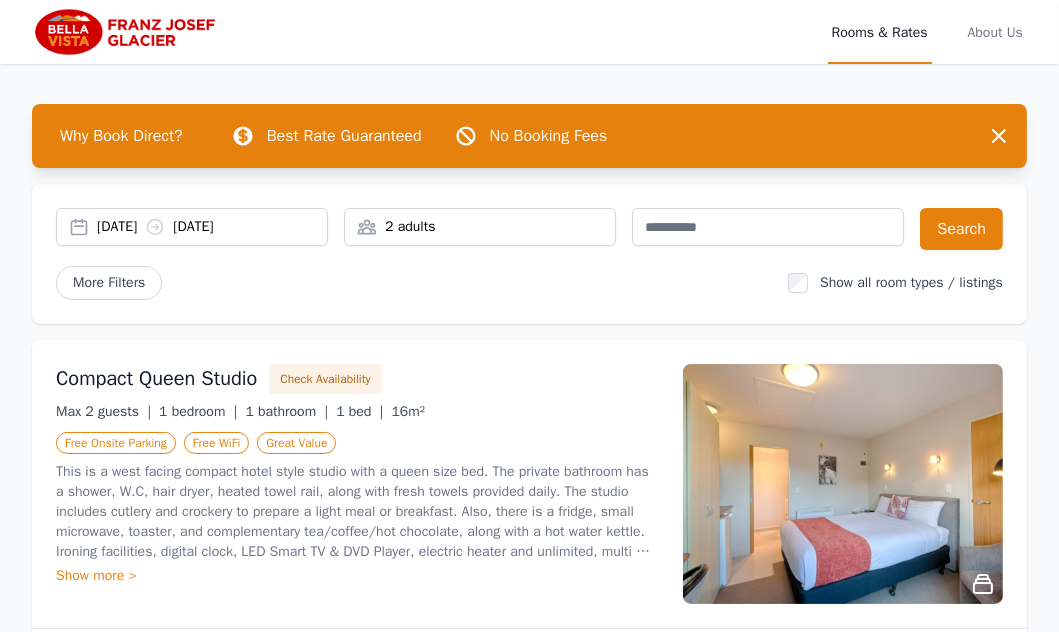 click on "[DATE] [DATE]" at bounding box center [212, 227] 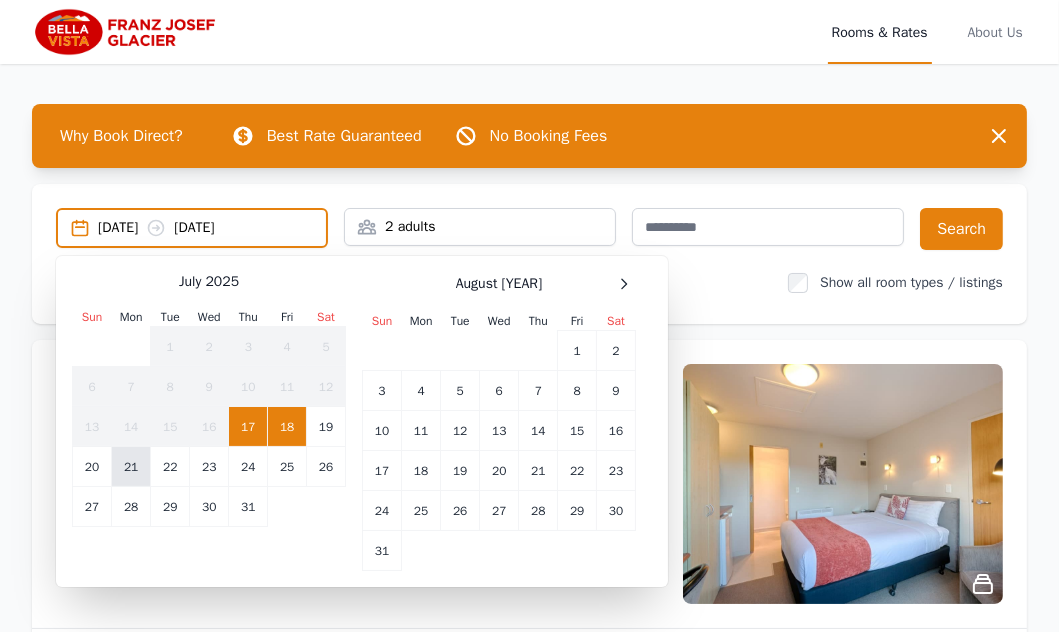 click on "21" at bounding box center [131, 467] 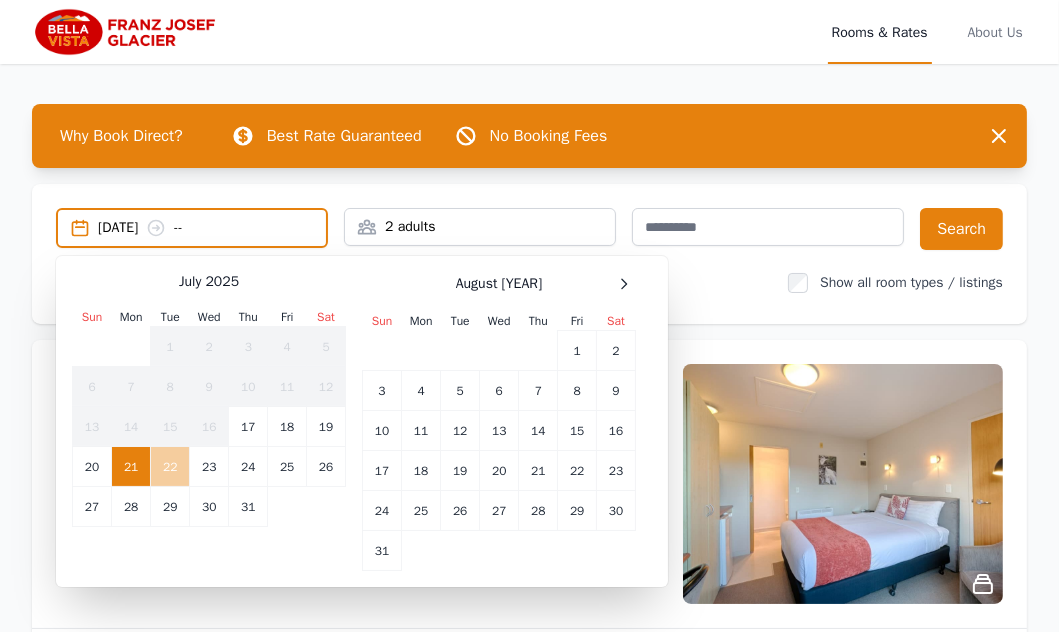 click on "22" at bounding box center [170, 467] 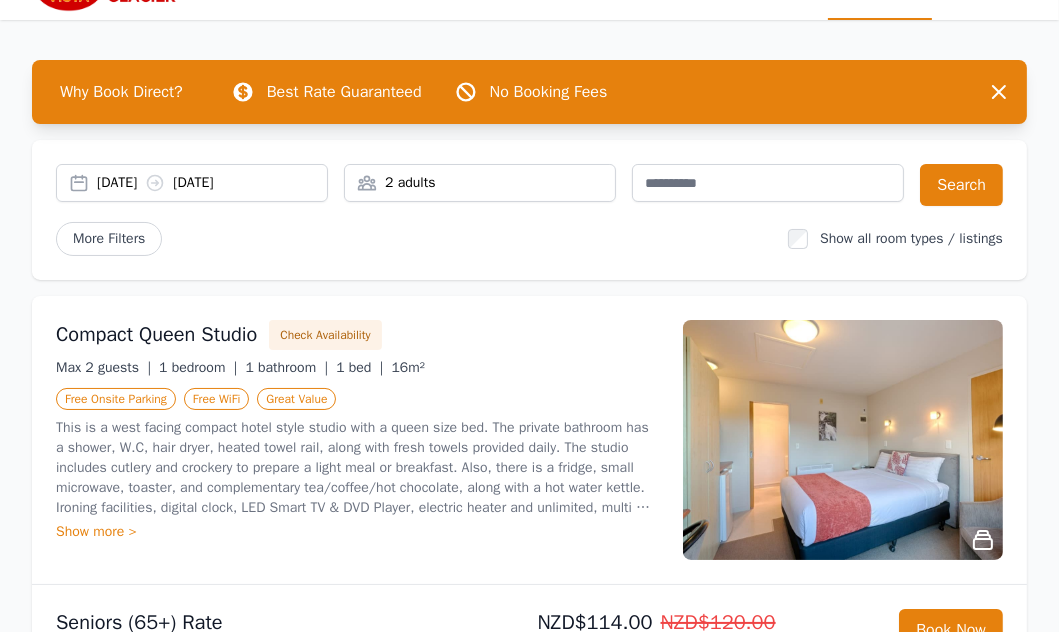 scroll, scrollTop: 0, scrollLeft: 0, axis: both 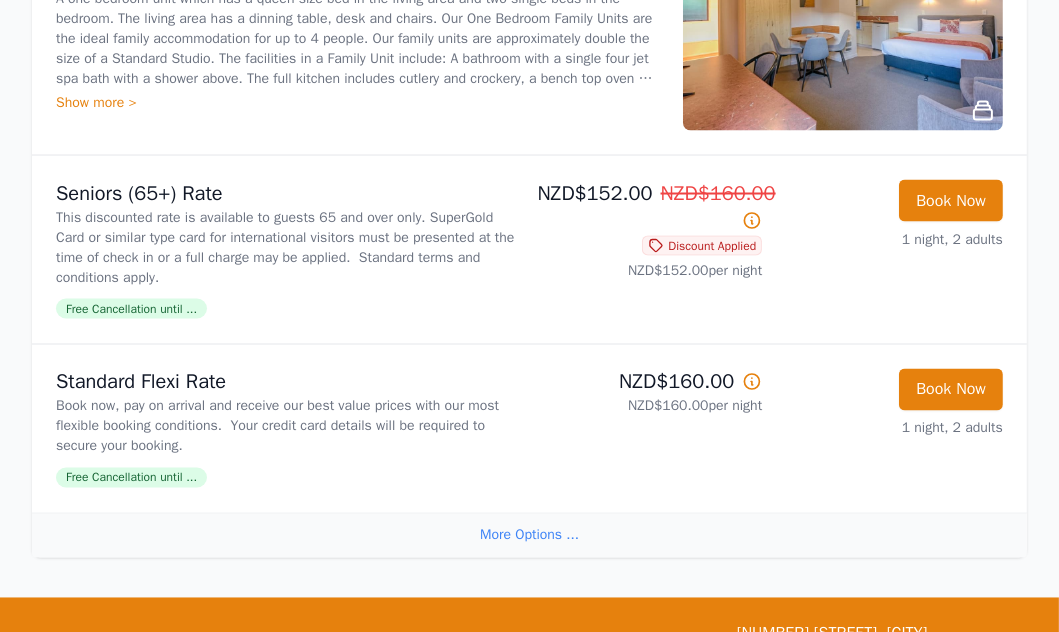click on "Book Now" at bounding box center (951, -514) 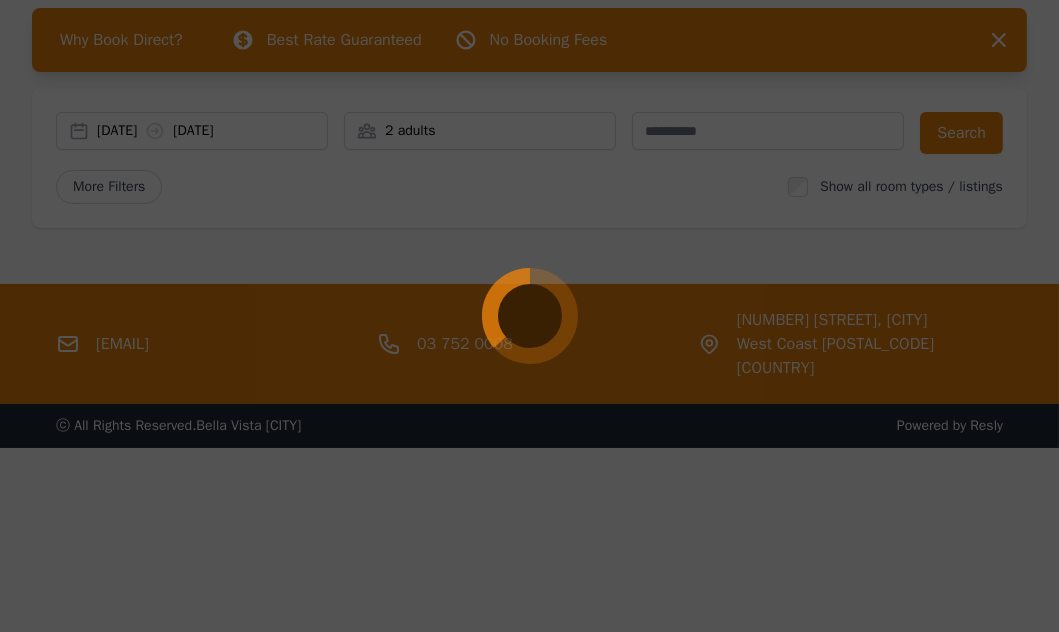 scroll, scrollTop: 0, scrollLeft: 0, axis: both 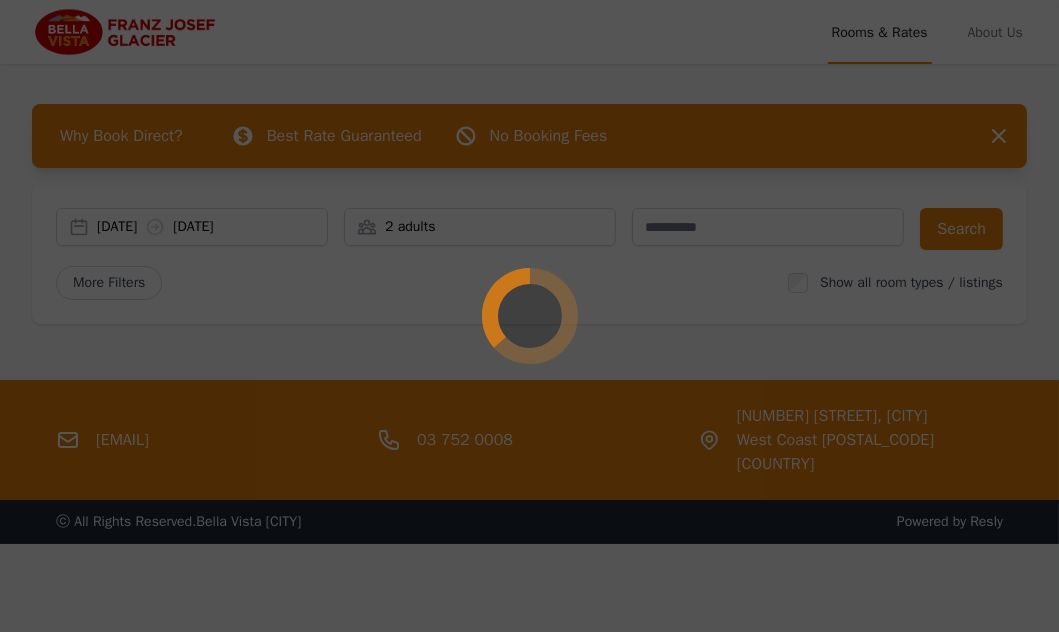 select on "**" 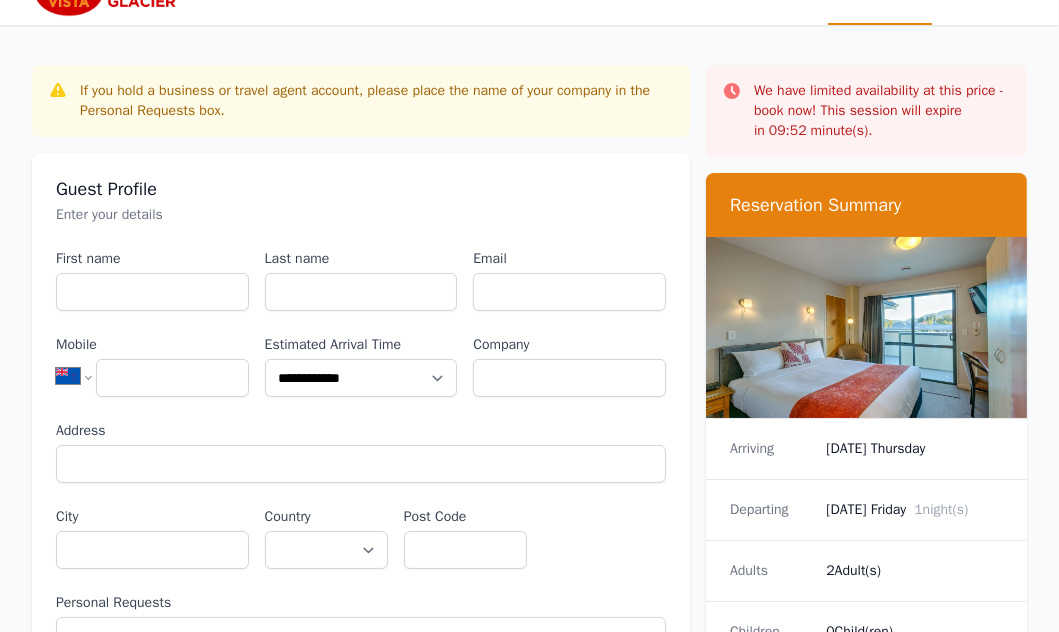 scroll, scrollTop: 0, scrollLeft: 0, axis: both 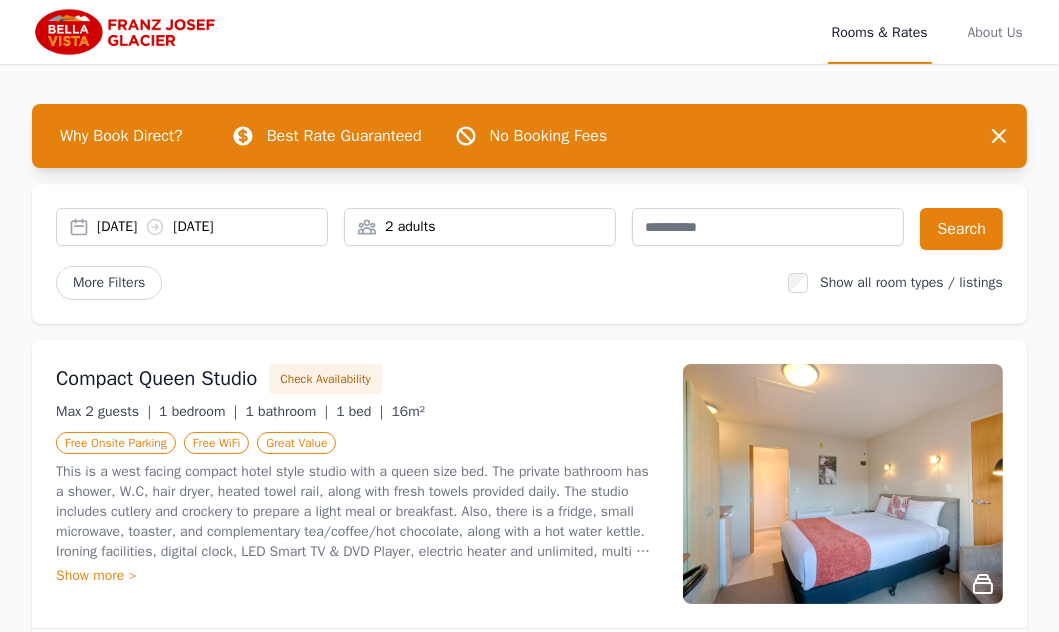 click on "[DATE] [DATE]" at bounding box center (212, 227) 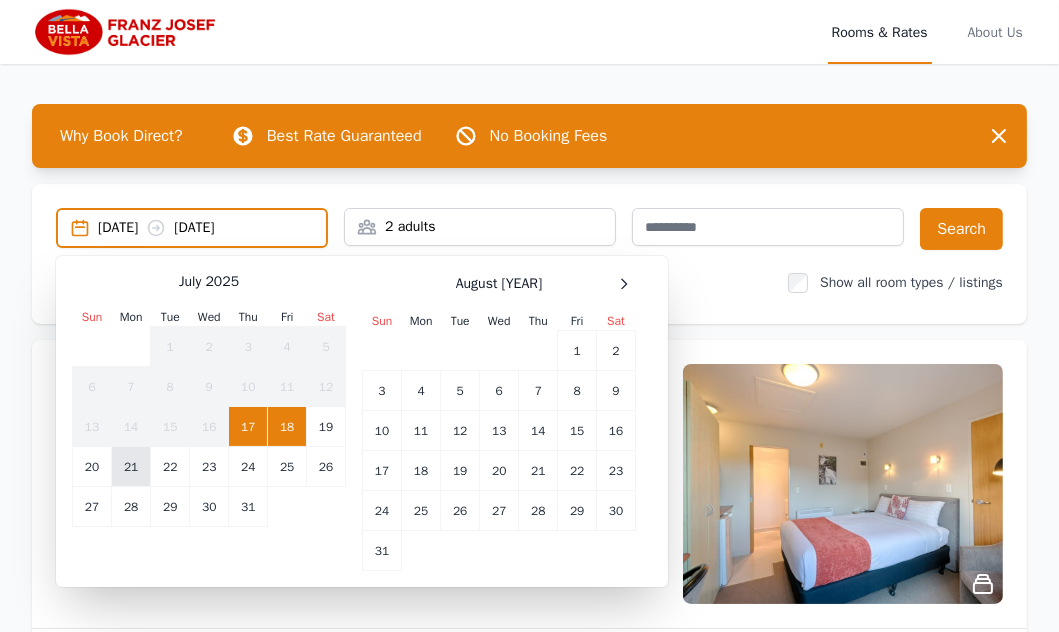 click on "21" at bounding box center [131, 467] 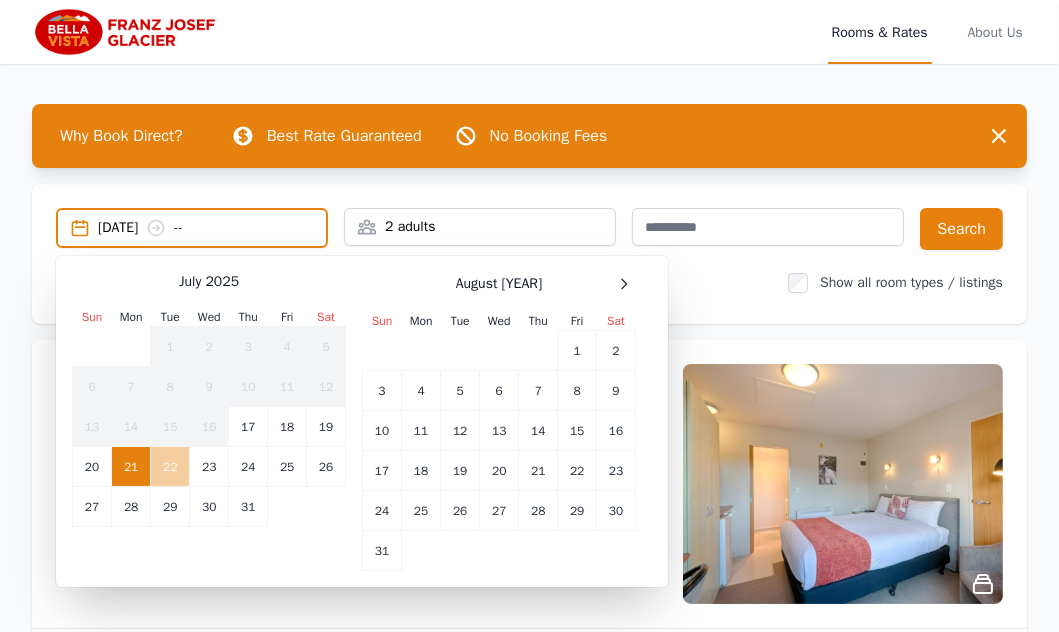 click on "22" at bounding box center (170, 467) 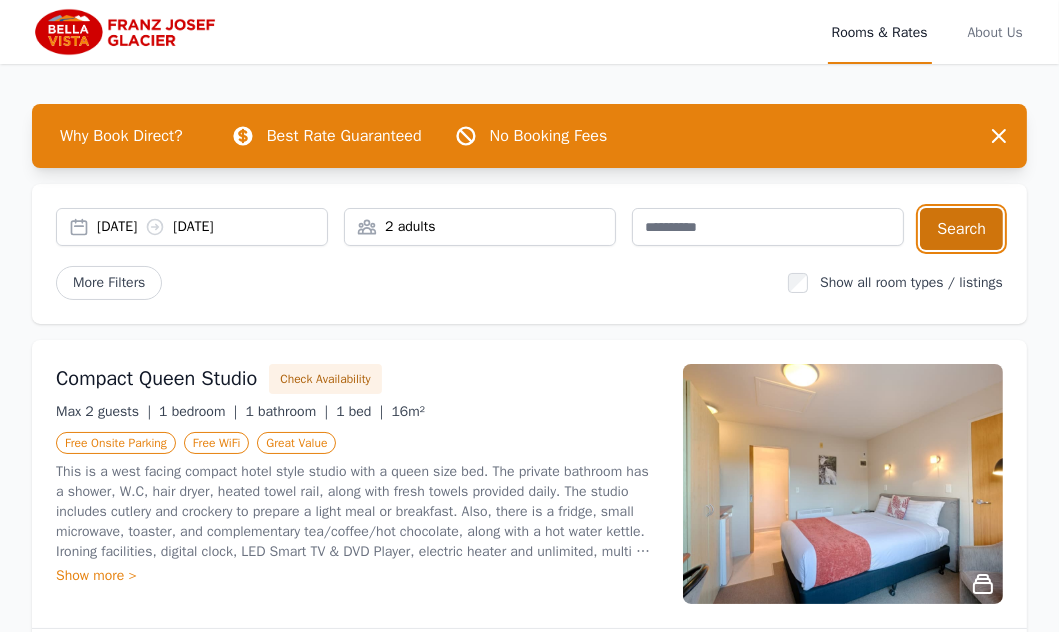click on "Search" at bounding box center [961, 229] 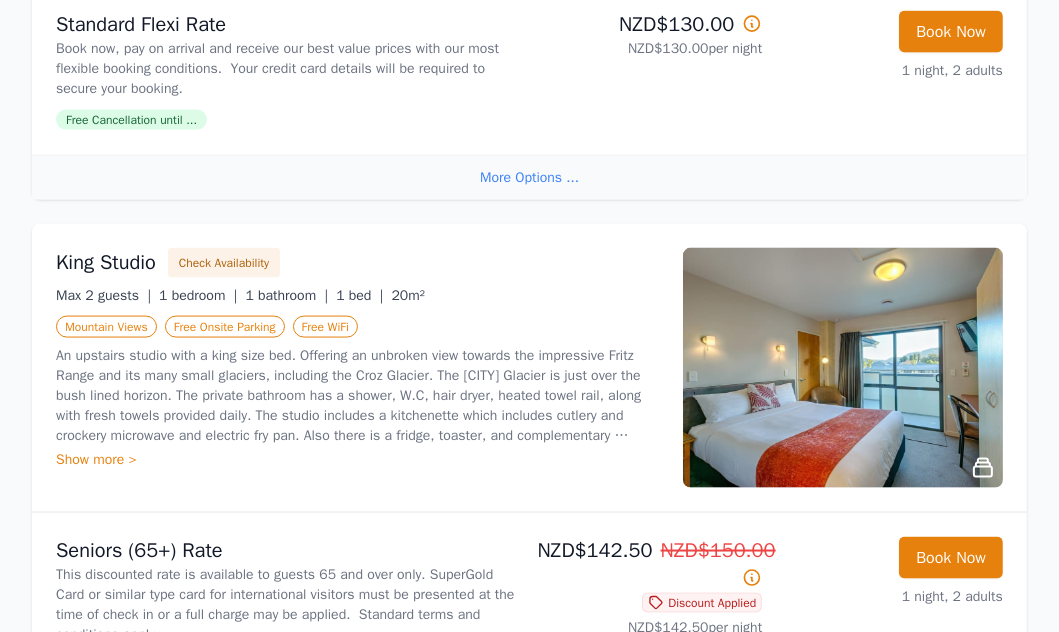 scroll, scrollTop: 2800, scrollLeft: 0, axis: vertical 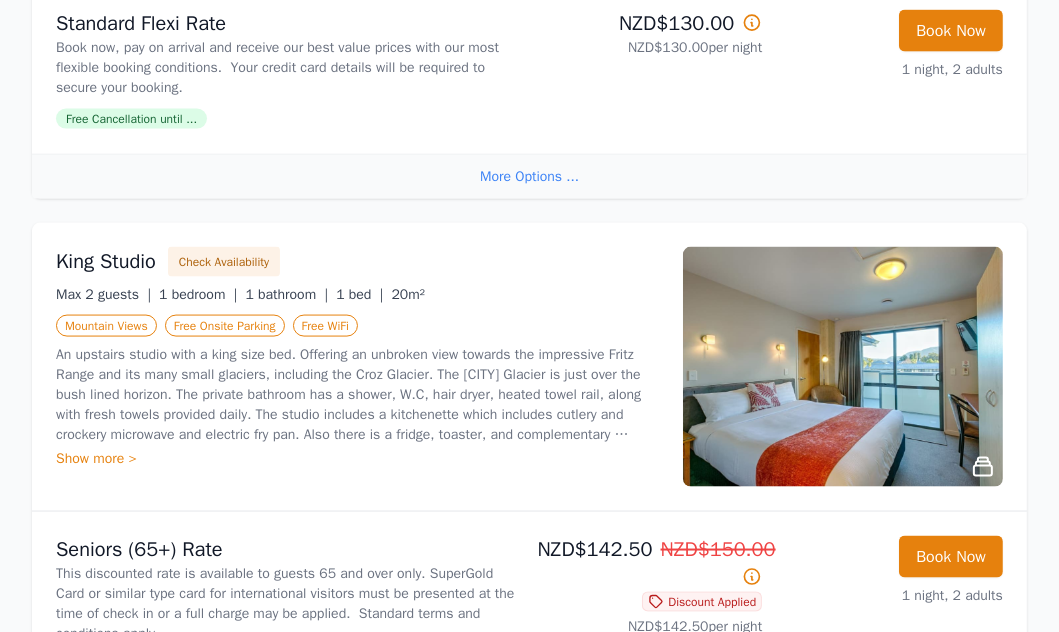 click on "More Options ..." at bounding box center [529, -539] 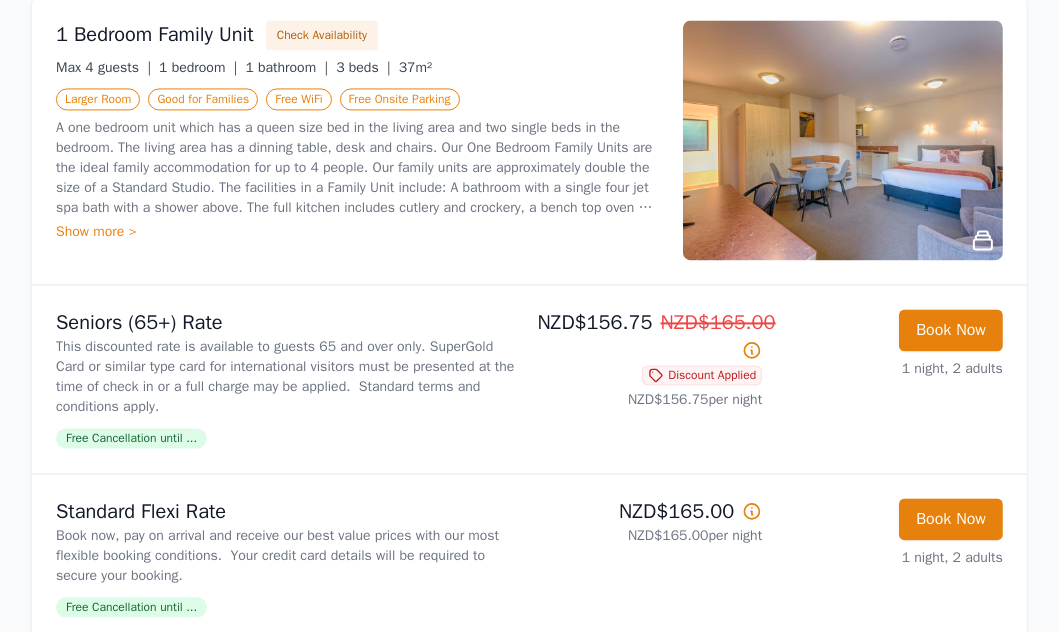 scroll, scrollTop: 4000, scrollLeft: 0, axis: vertical 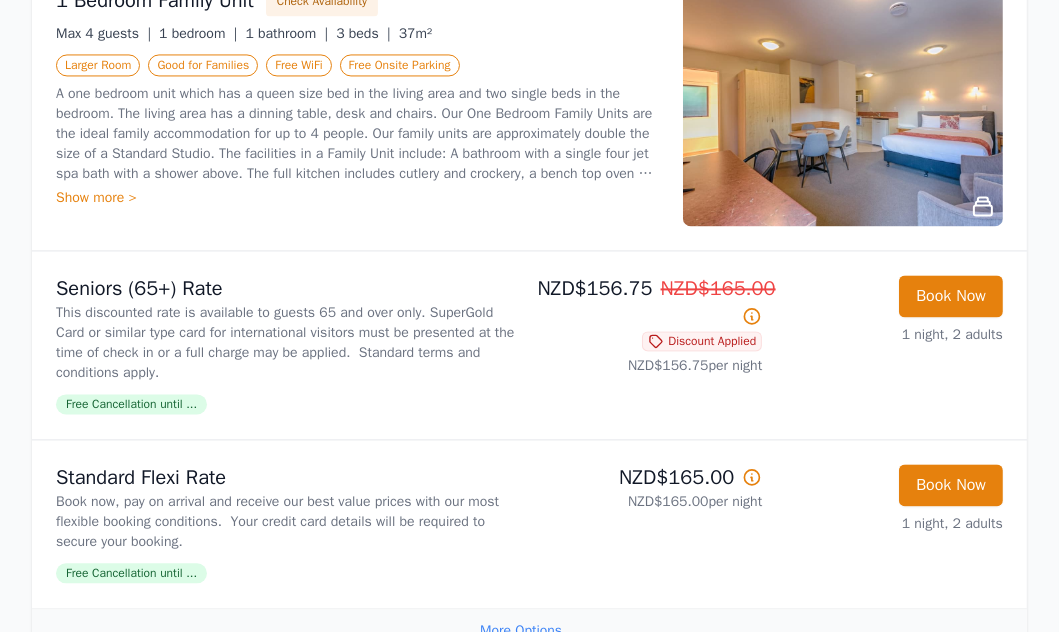 click on "Book Now" at bounding box center [951, -688] 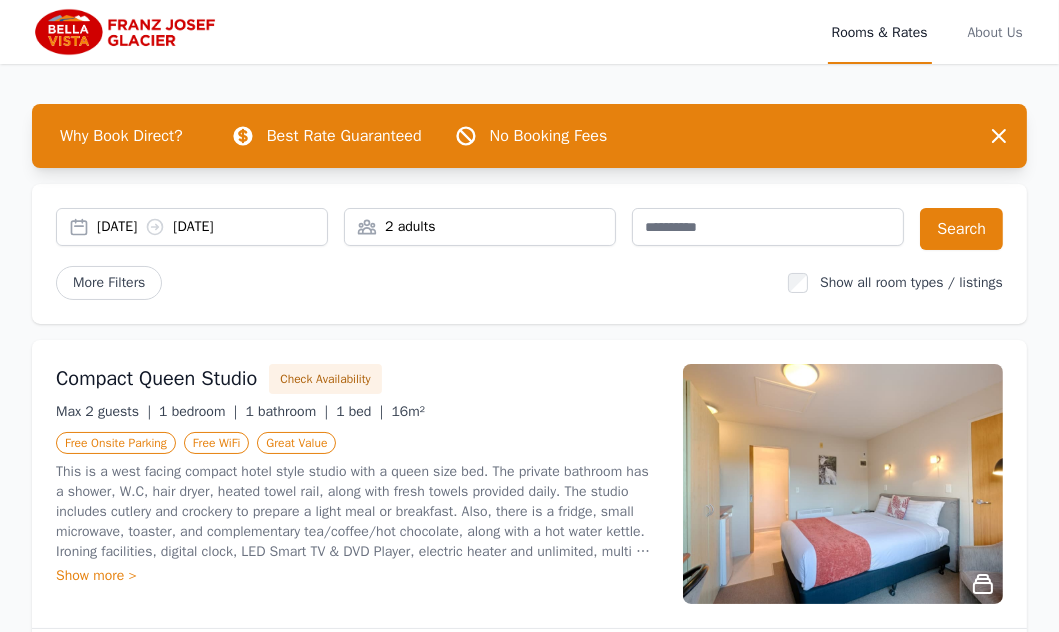 select on "**" 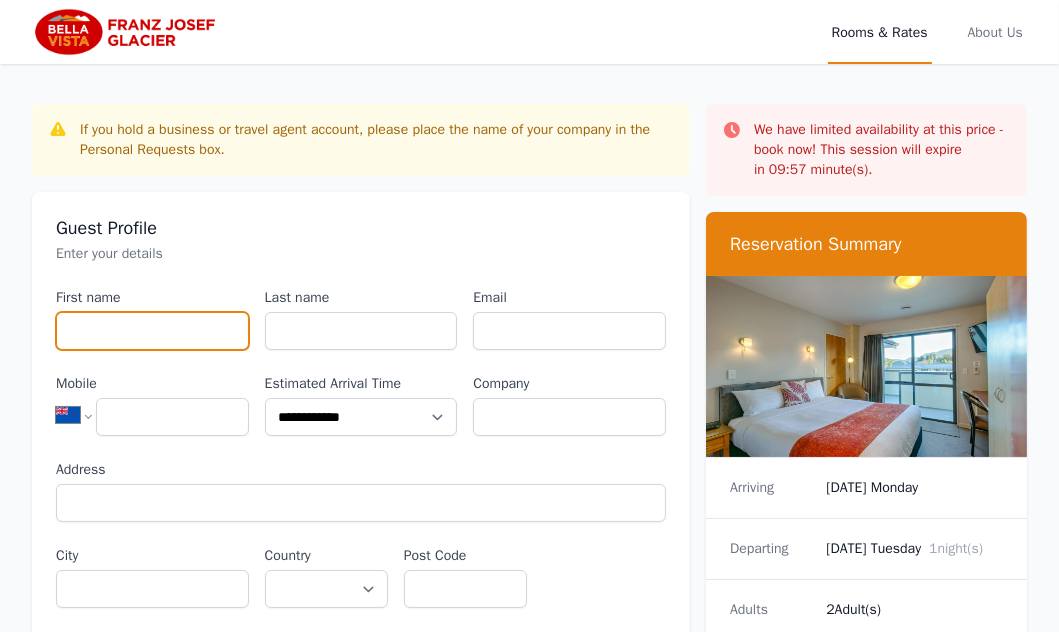 click on "First name" at bounding box center (152, 331) 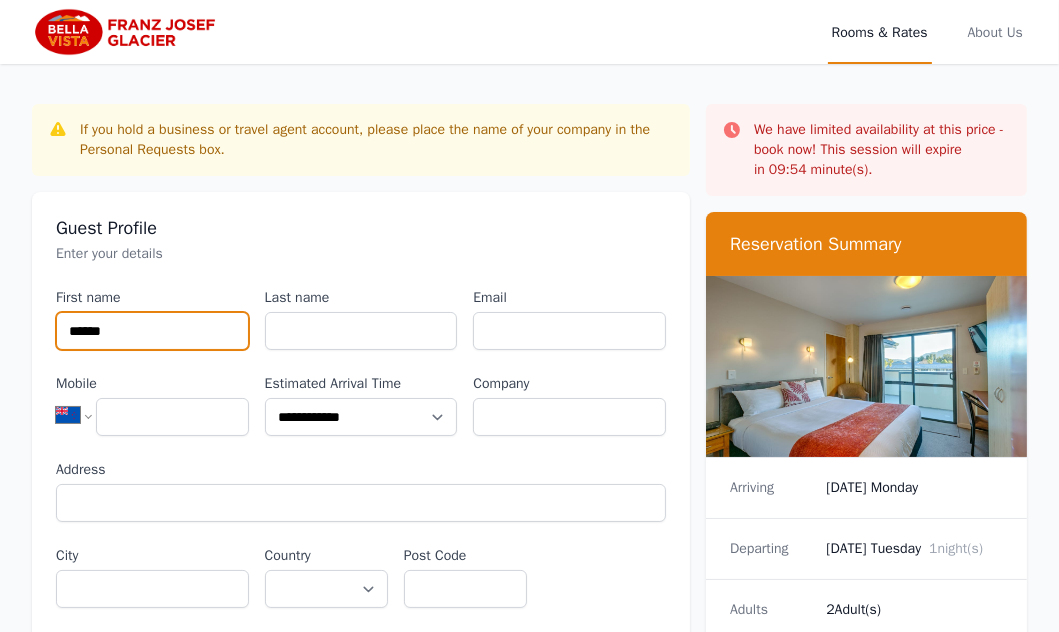 type on "******" 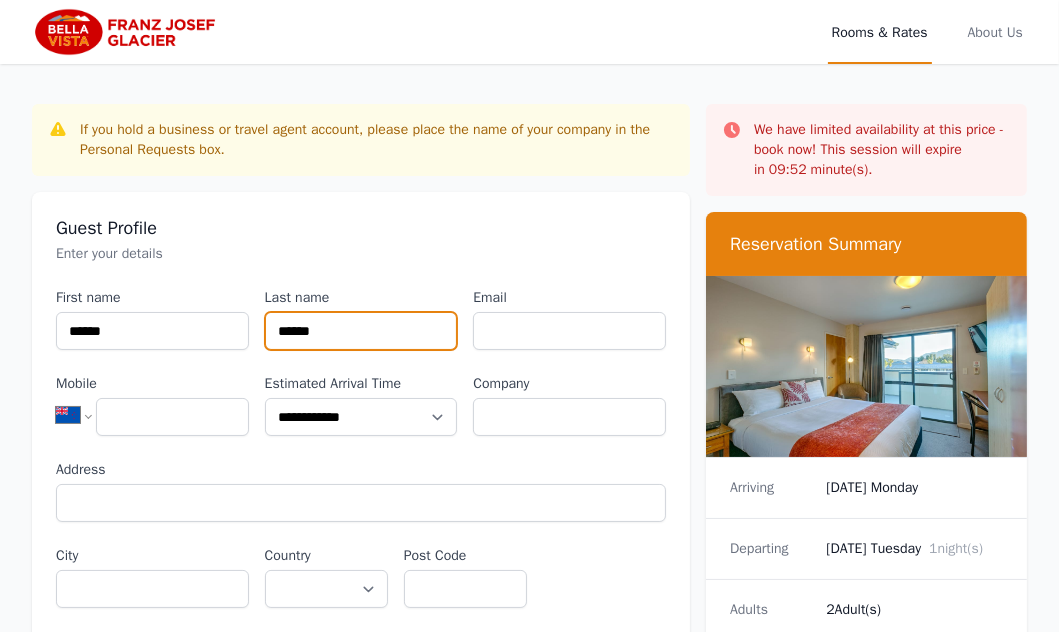 type on "******" 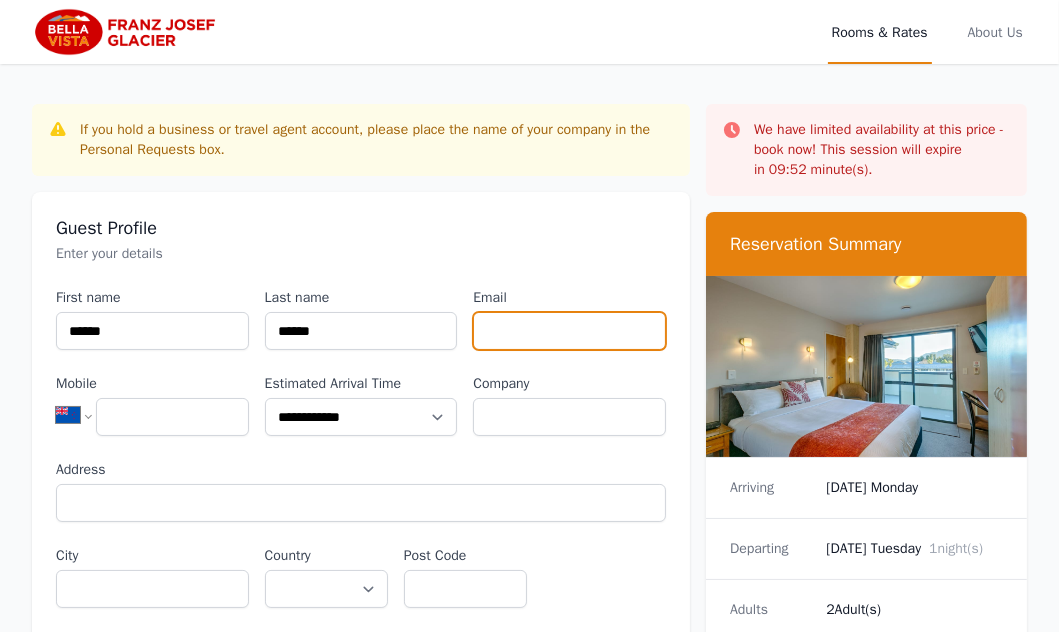 click on "Email" at bounding box center [569, 331] 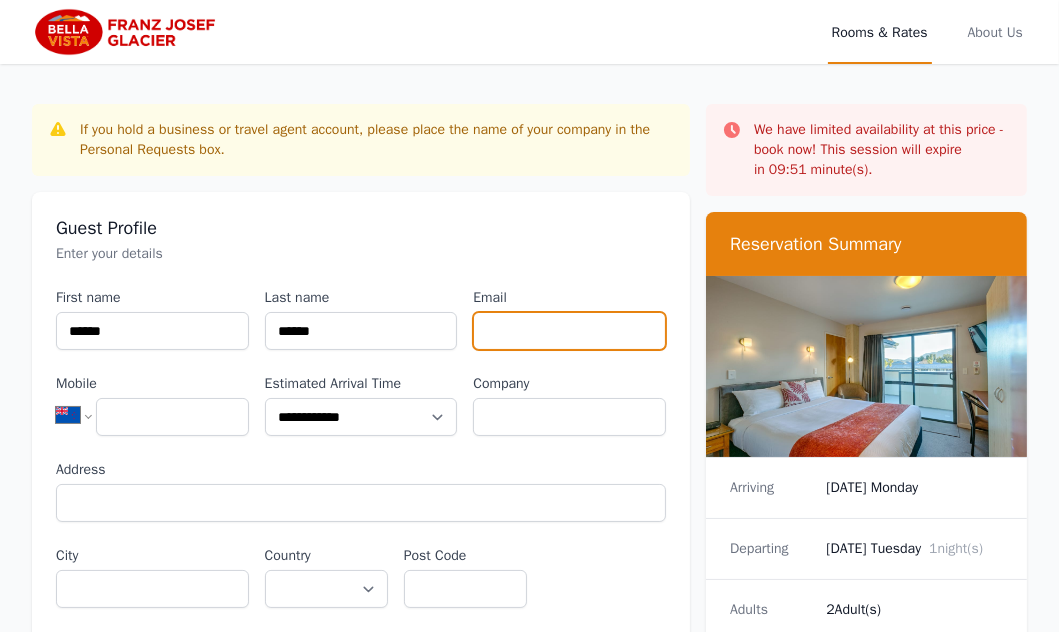 type on "**********" 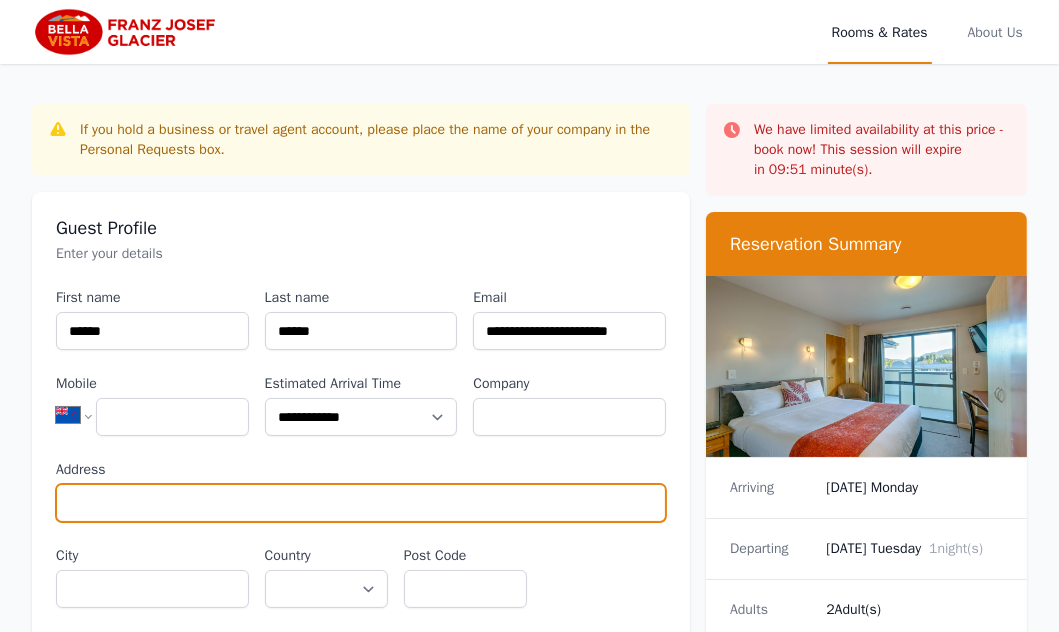 type on "**********" 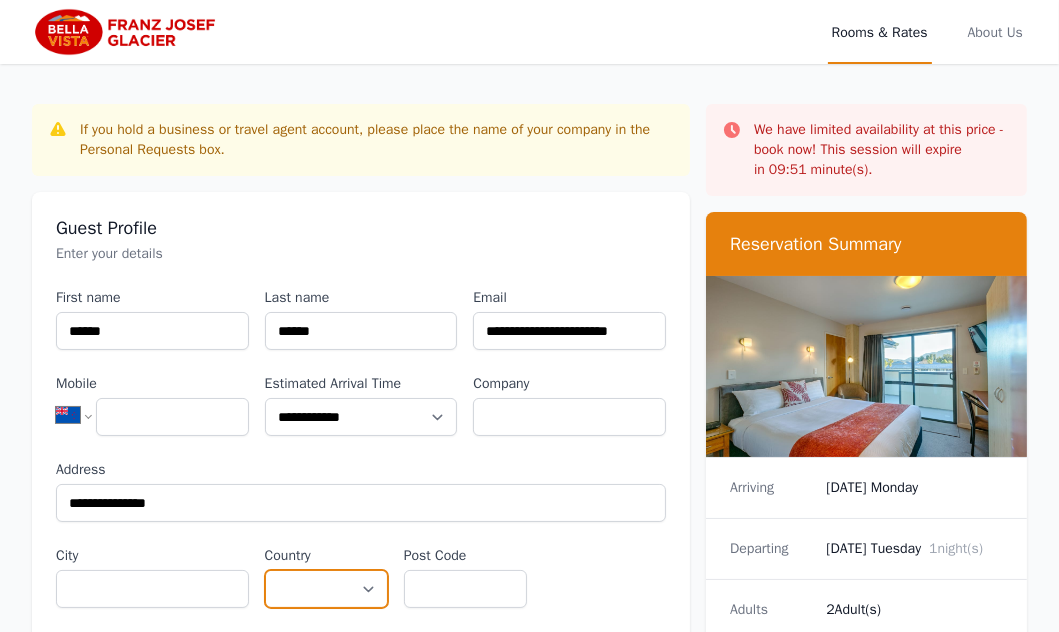 select on "**********" 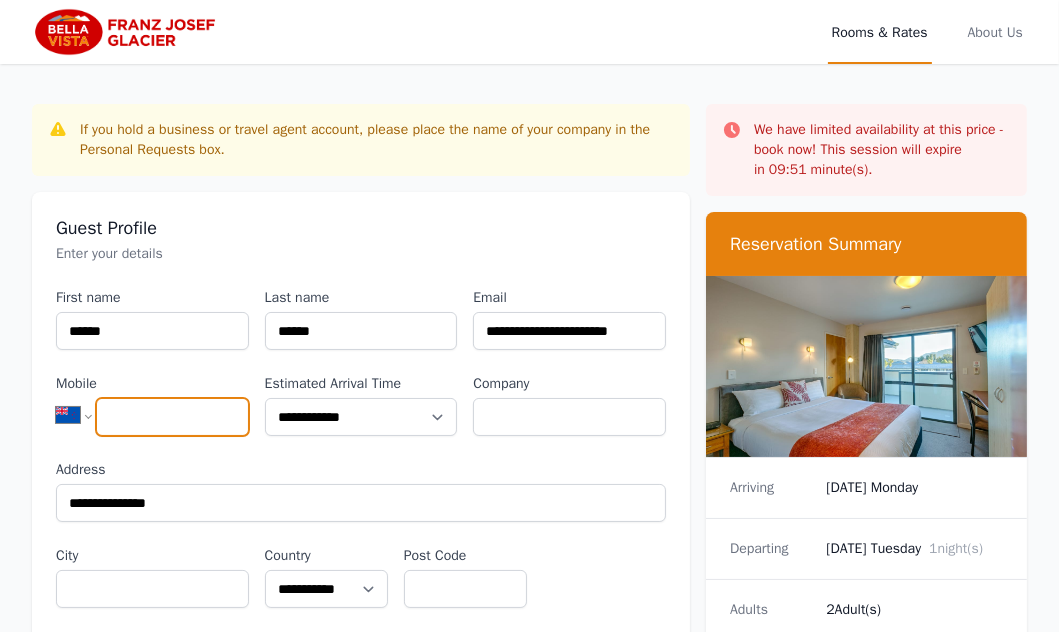 click on "Mobile" at bounding box center (172, 417) 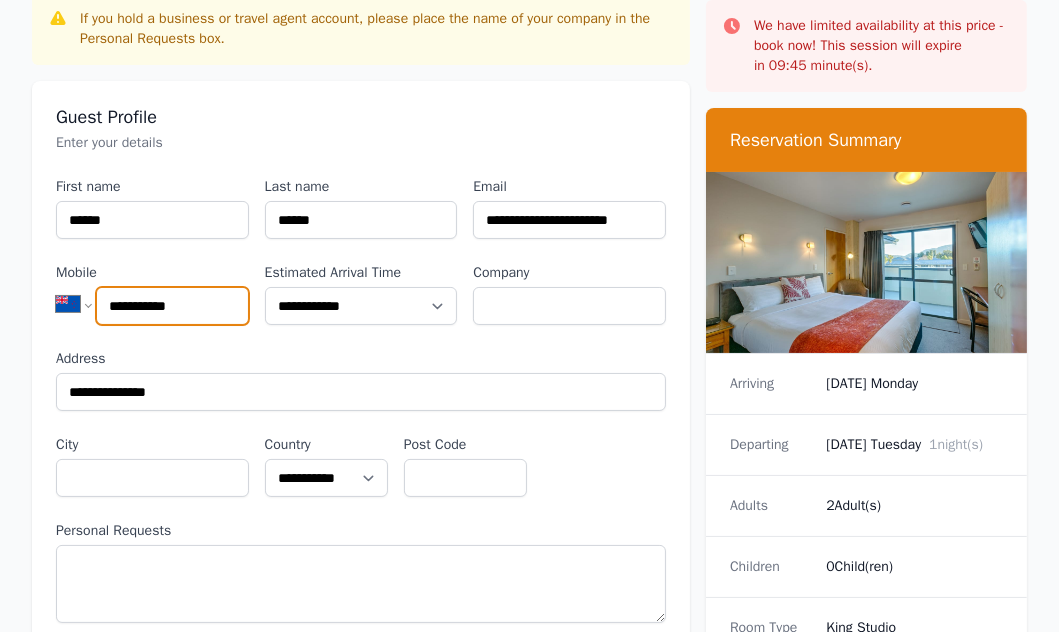 scroll, scrollTop: 266, scrollLeft: 0, axis: vertical 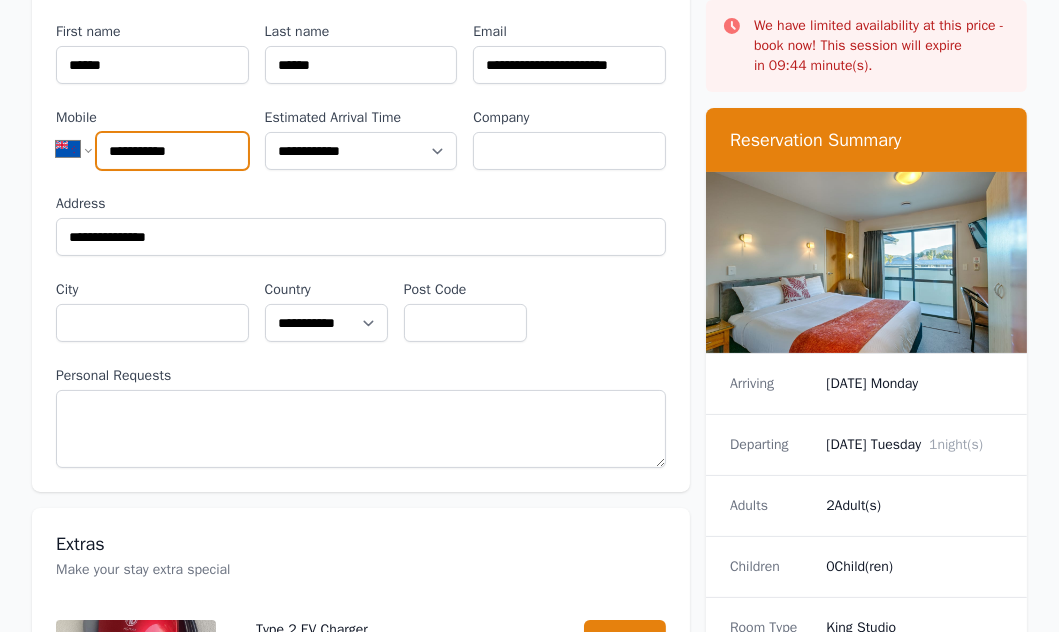 type on "**********" 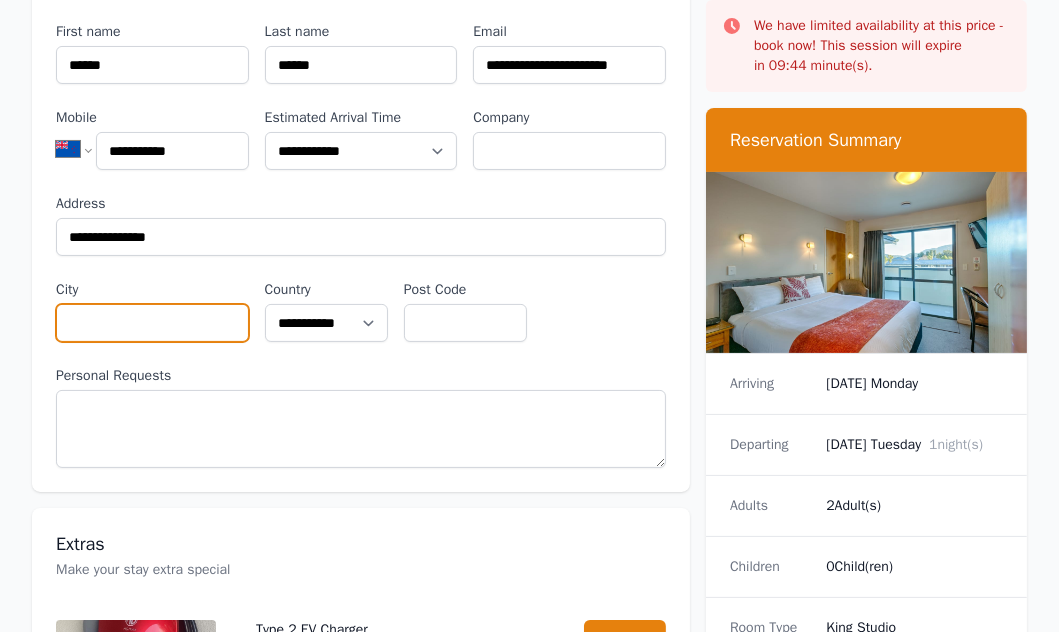 click on "City" at bounding box center [152, 323] 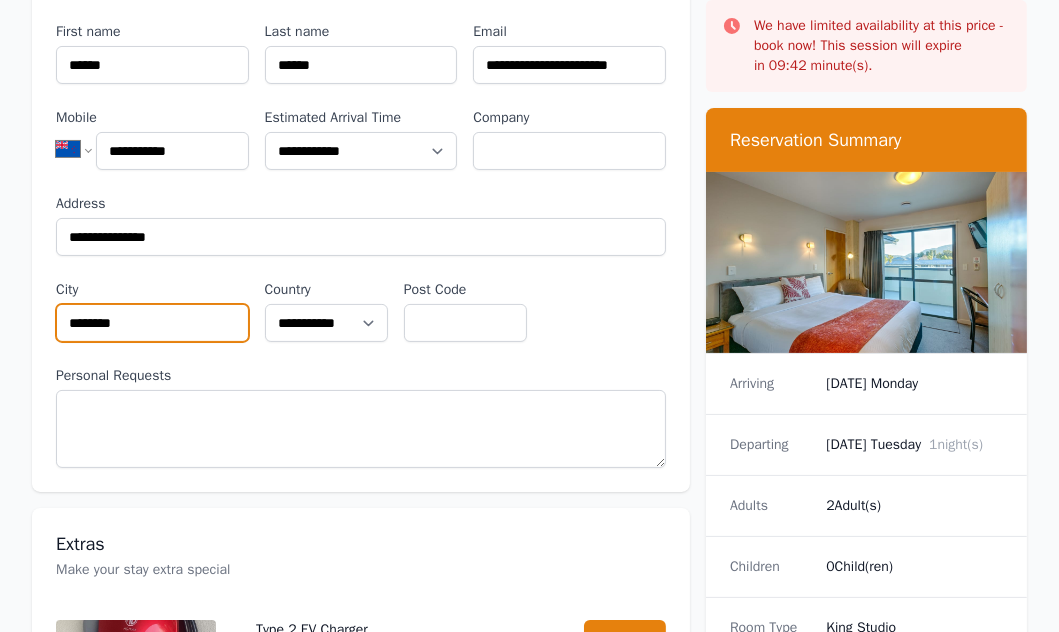 type on "********" 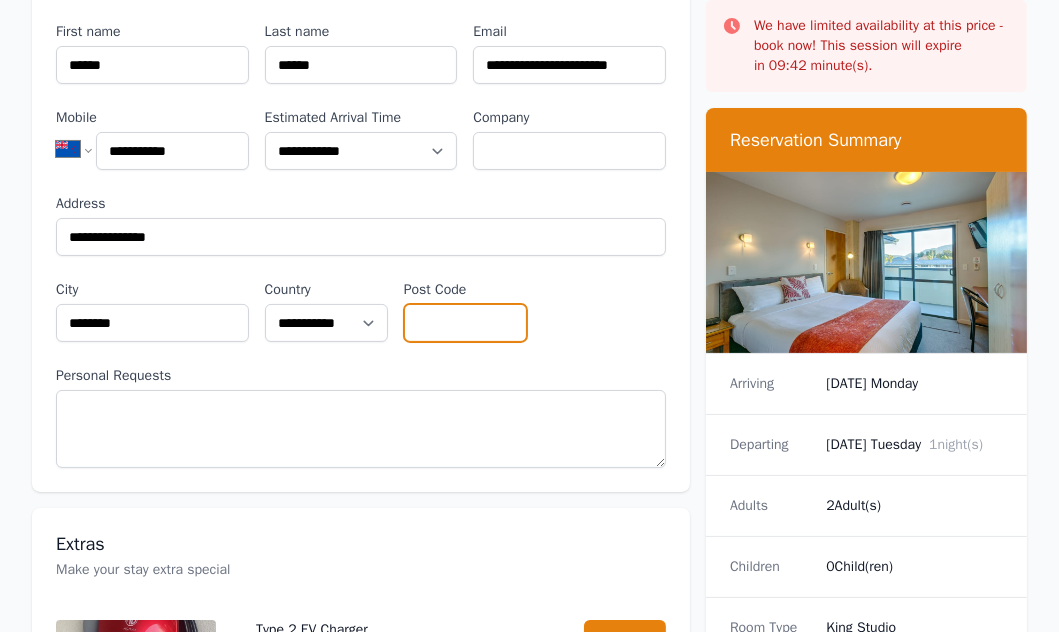 click on "Post Code" at bounding box center (465, 323) 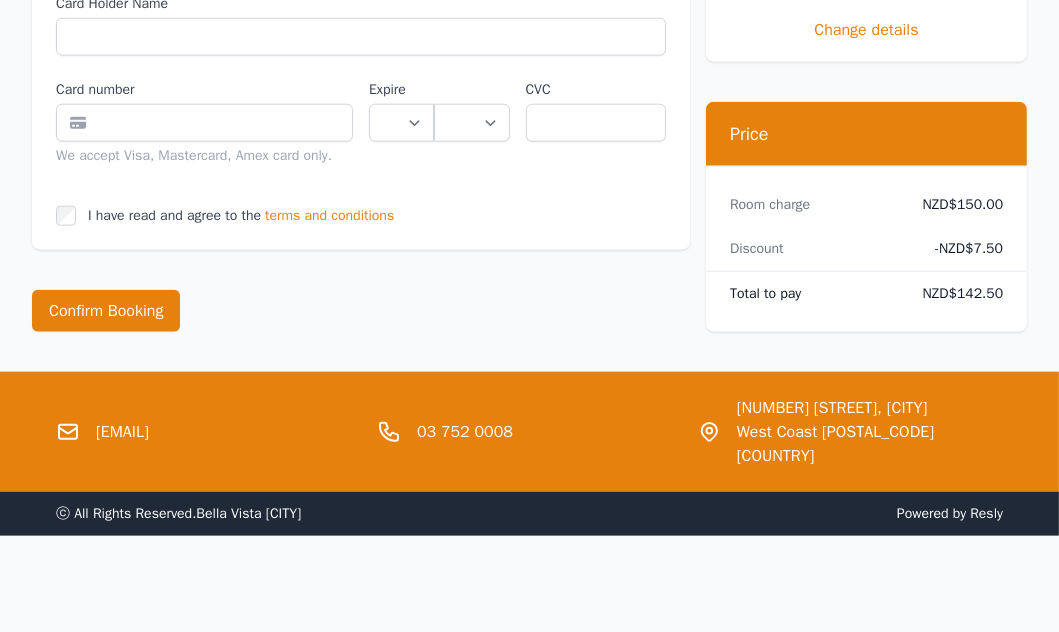 scroll, scrollTop: 3333, scrollLeft: 0, axis: vertical 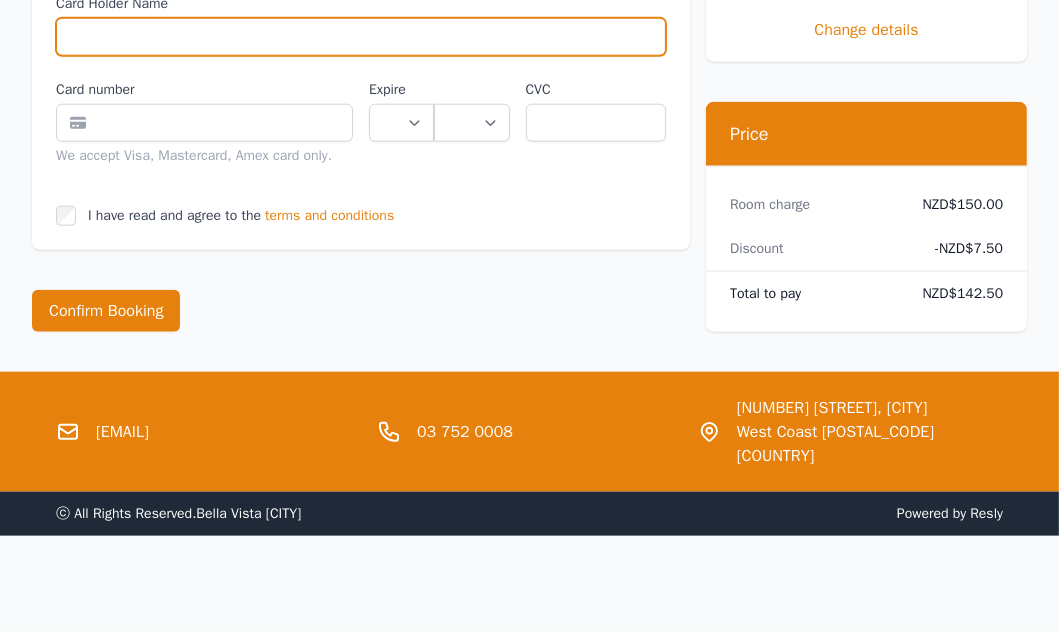 click on "Card Holder Name" at bounding box center [361, 37] 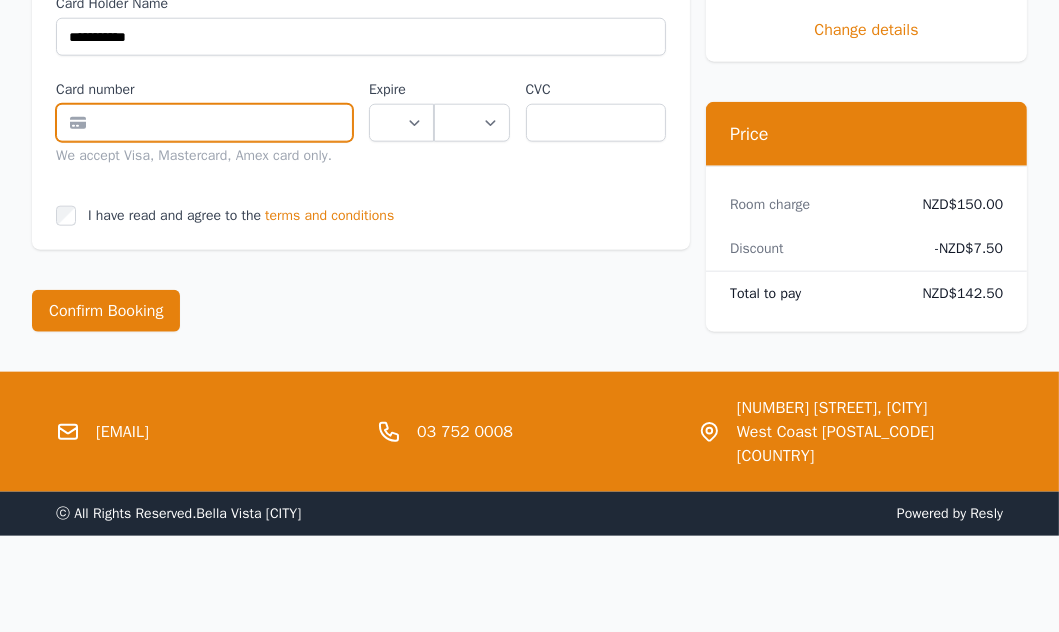 type on "**********" 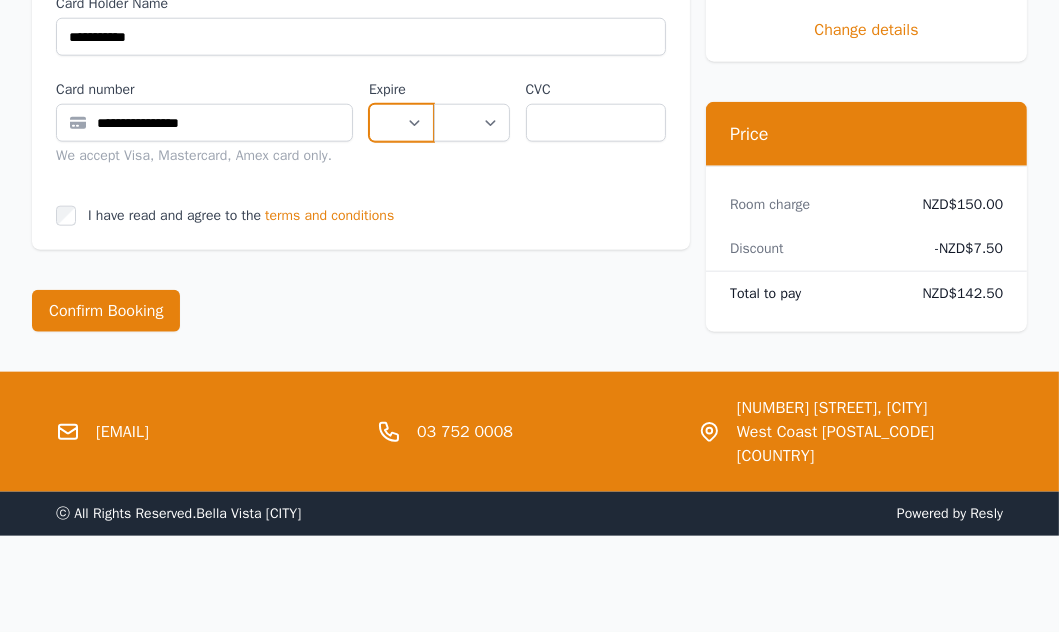 select on "**" 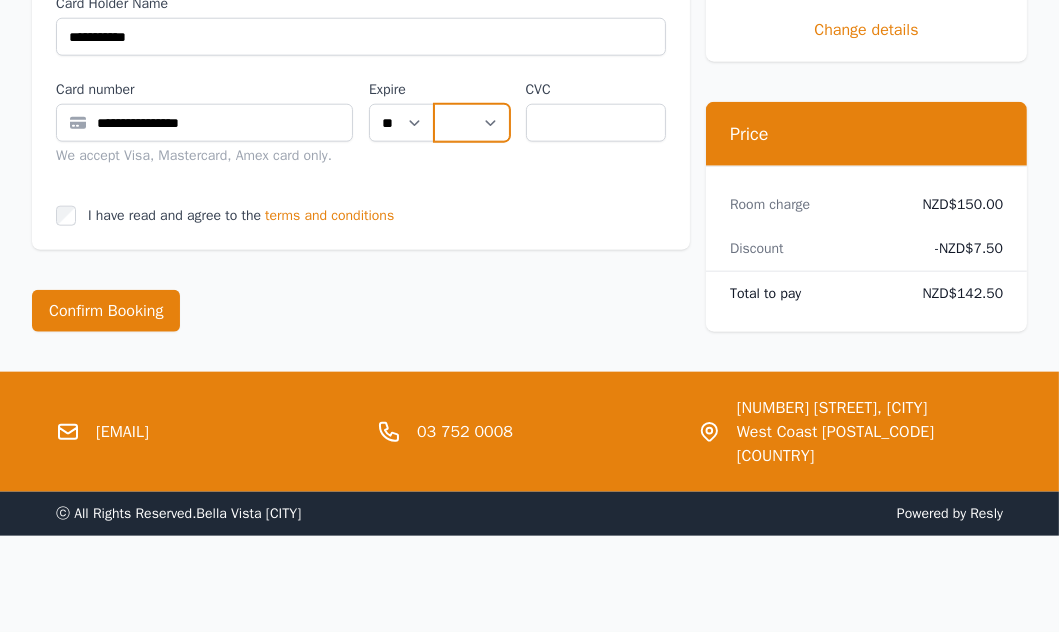 select on "**" 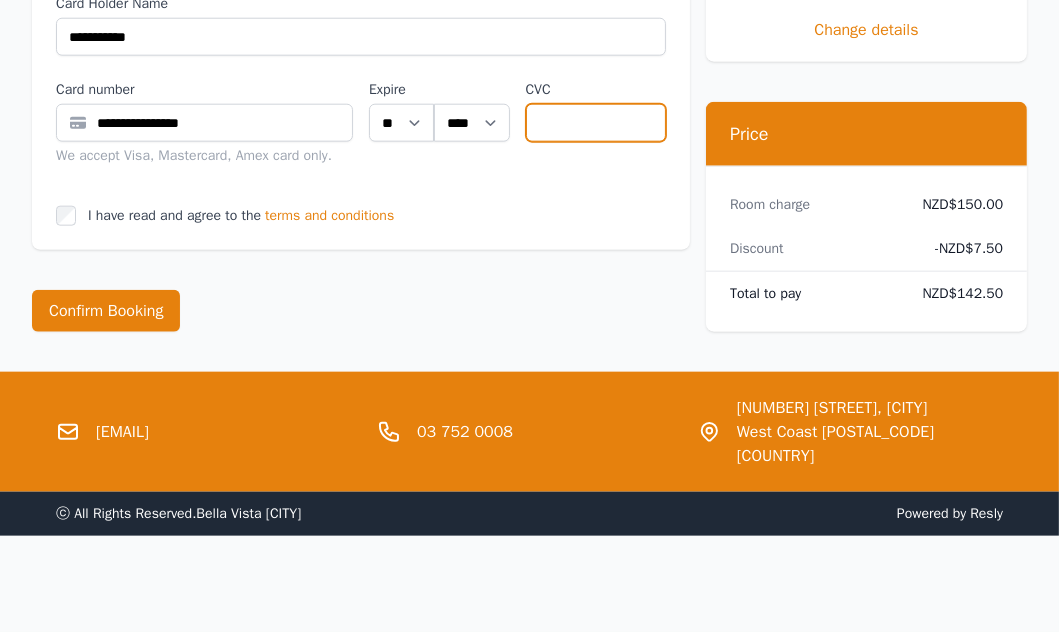 type on "***" 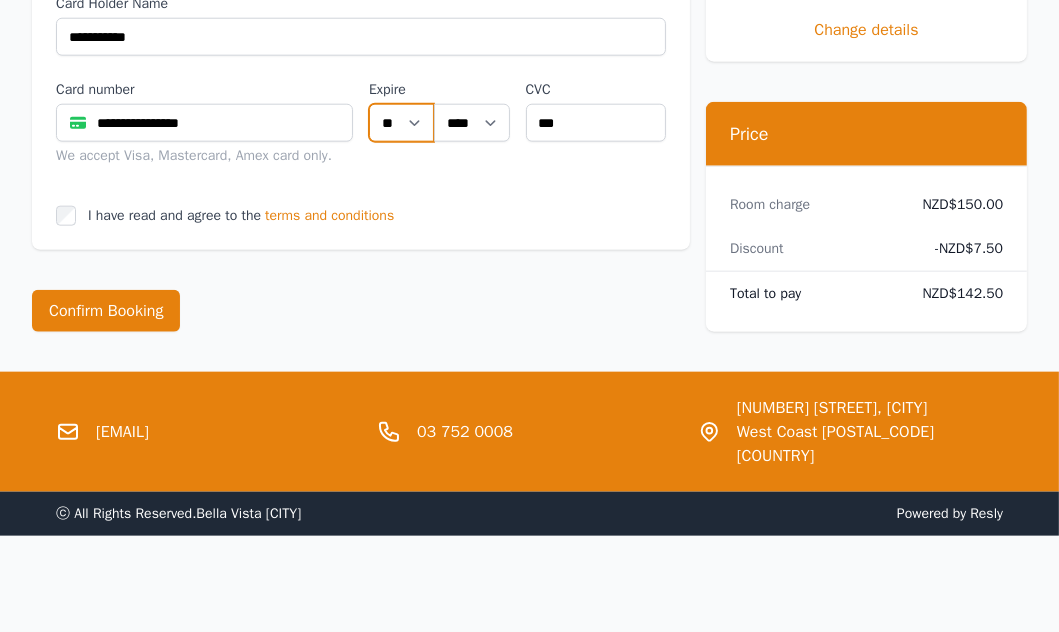 click on "** ** ** ** ** ** ** ** ** ** ** **" at bounding box center (401, 123) 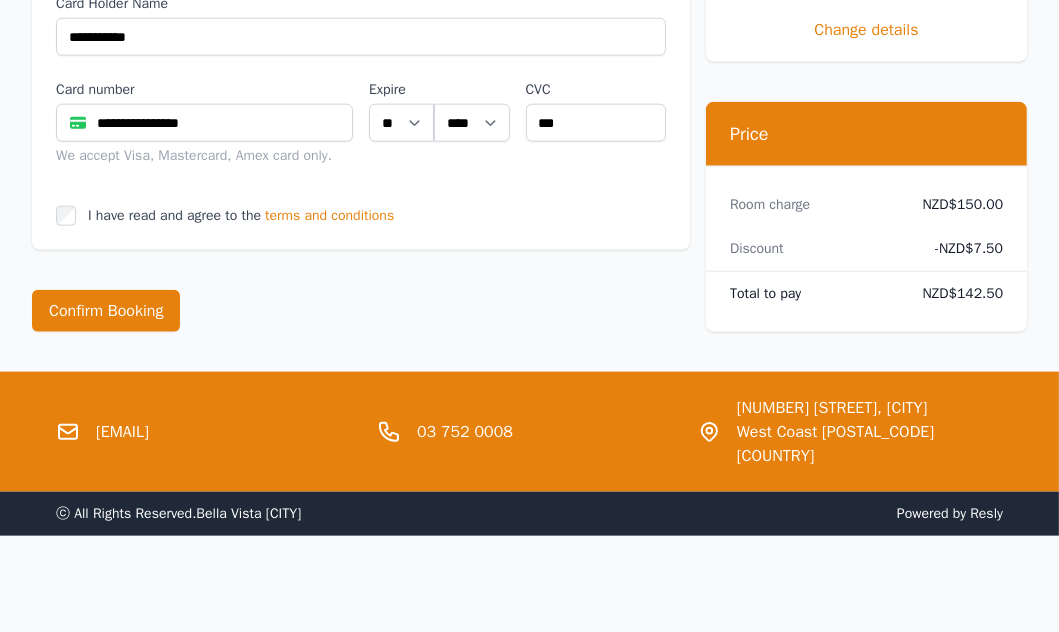 click on "**********" at bounding box center [361, 34] 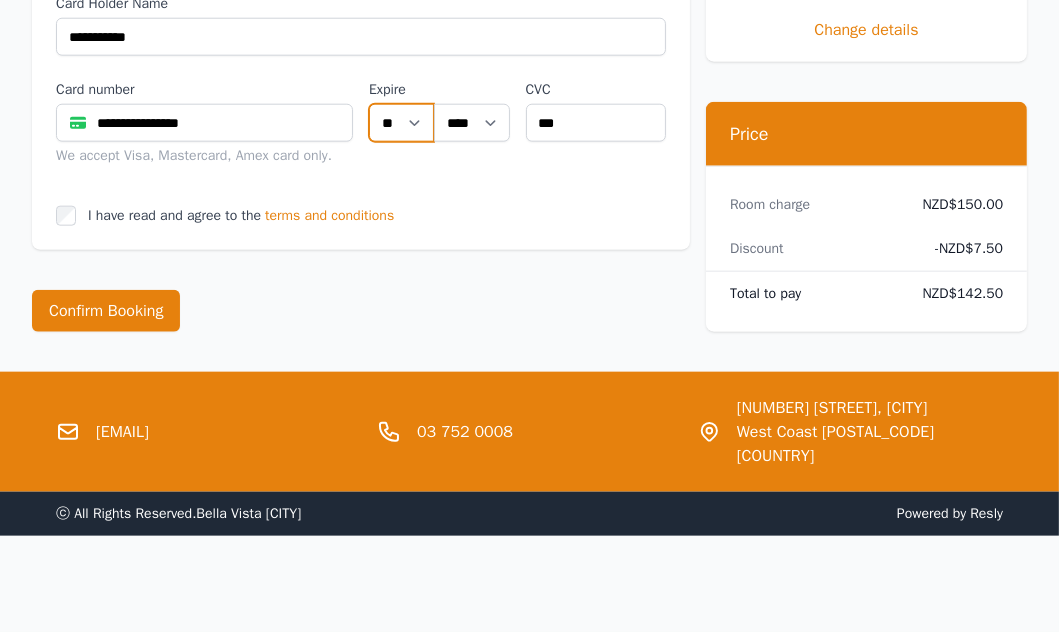 click on "** ** ** ** ** ** ** ** ** ** ** **" at bounding box center [401, 123] 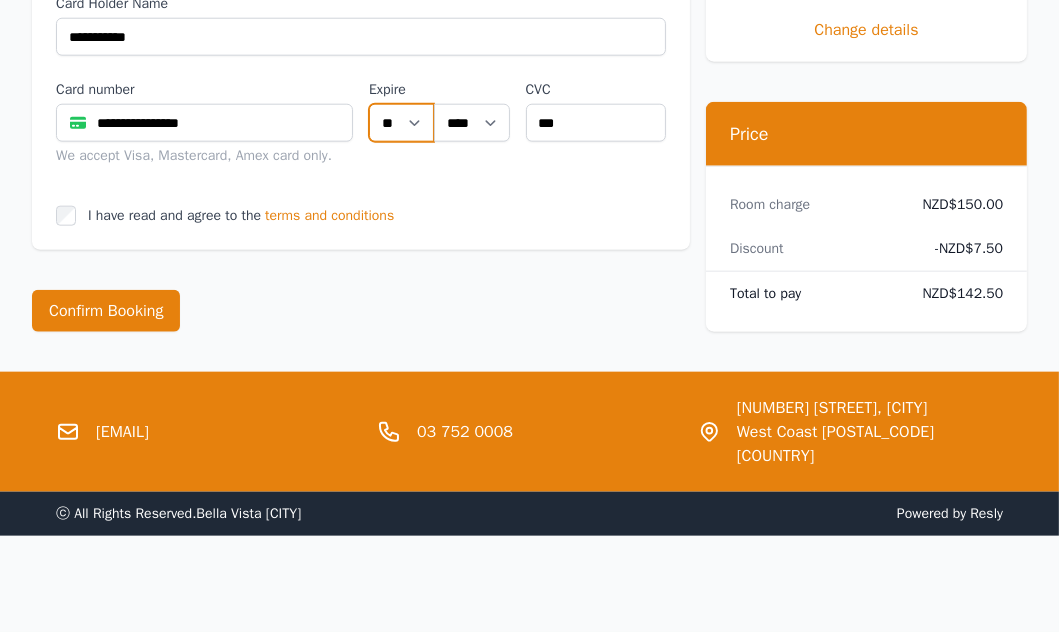 click on "** ** ** ** ** ** ** ** ** ** ** **" at bounding box center (401, 123) 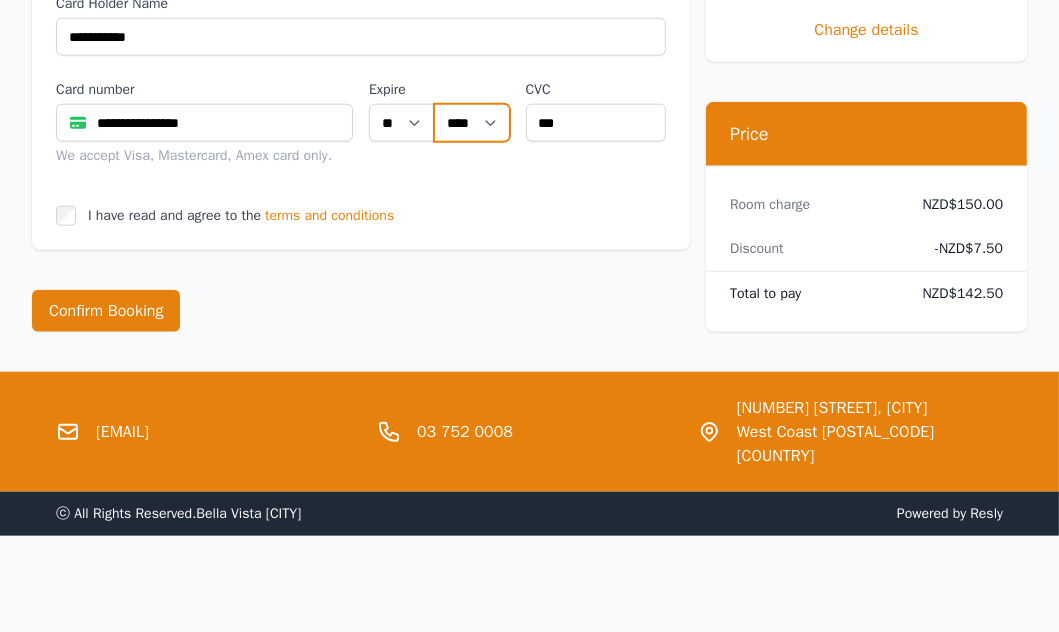 click on "**** **** **** **** **** **** **** **** ****" at bounding box center (472, 123) 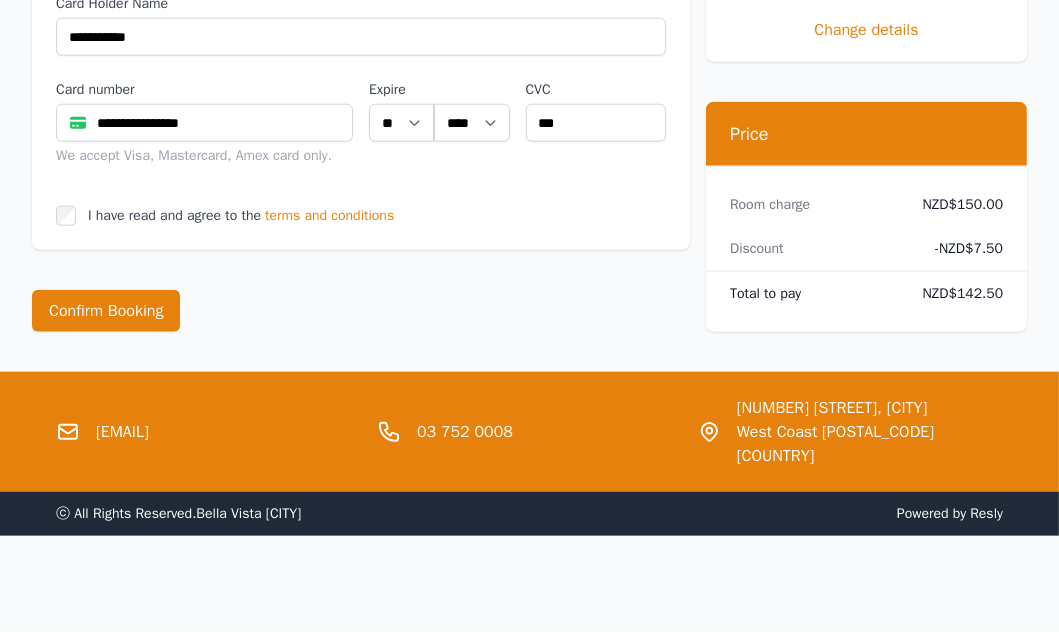 click on "**********" at bounding box center (361, 34) 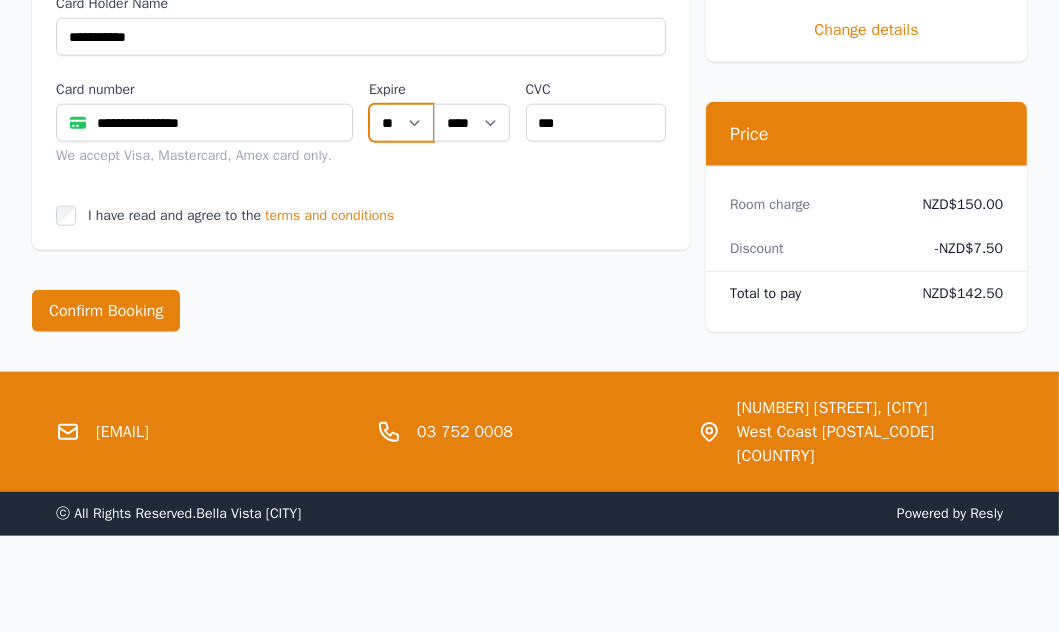 click on "** ** ** ** ** ** ** ** ** ** ** **" at bounding box center [401, 123] 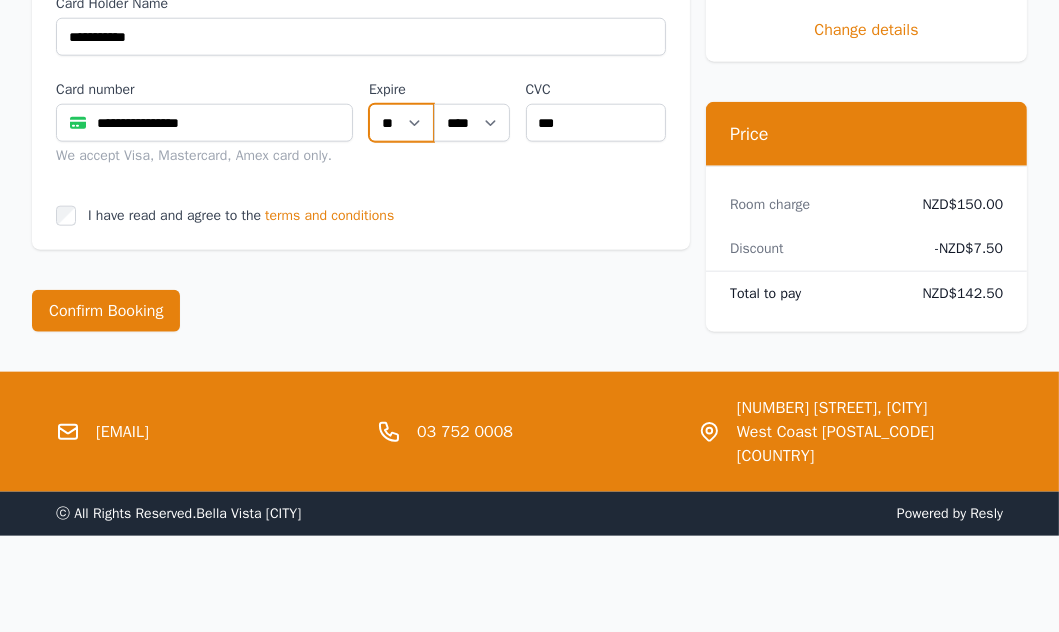 click on "** ** ** ** ** ** ** ** ** ** ** **" at bounding box center [401, 123] 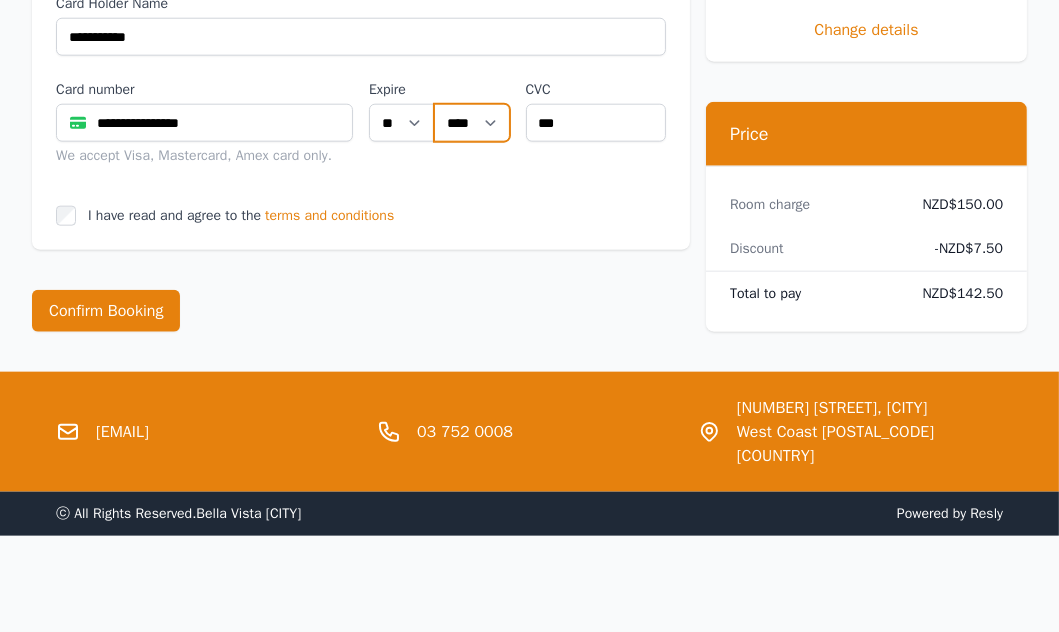 click on "**** **** **** **** **** **** **** **** ****" at bounding box center [472, 123] 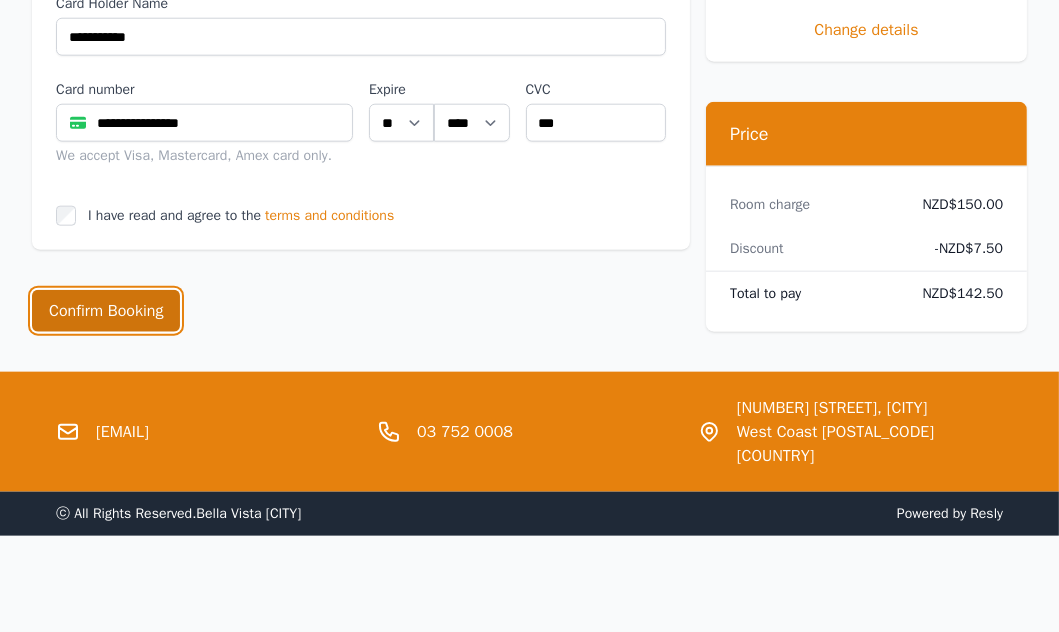 click on "Confirm Booking" at bounding box center (106, 311) 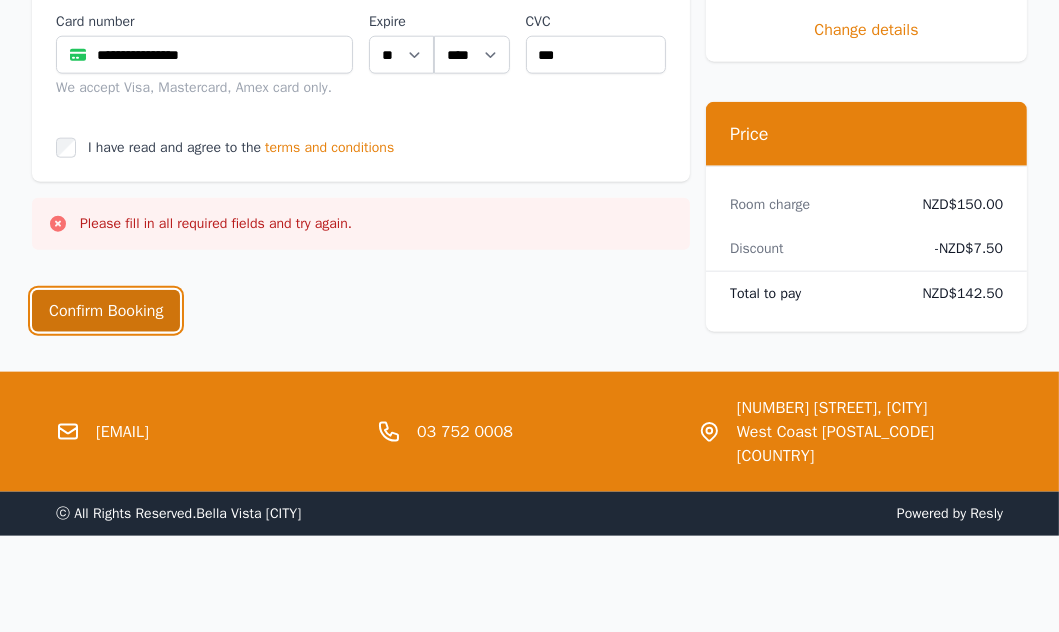 scroll, scrollTop: 3201, scrollLeft: 0, axis: vertical 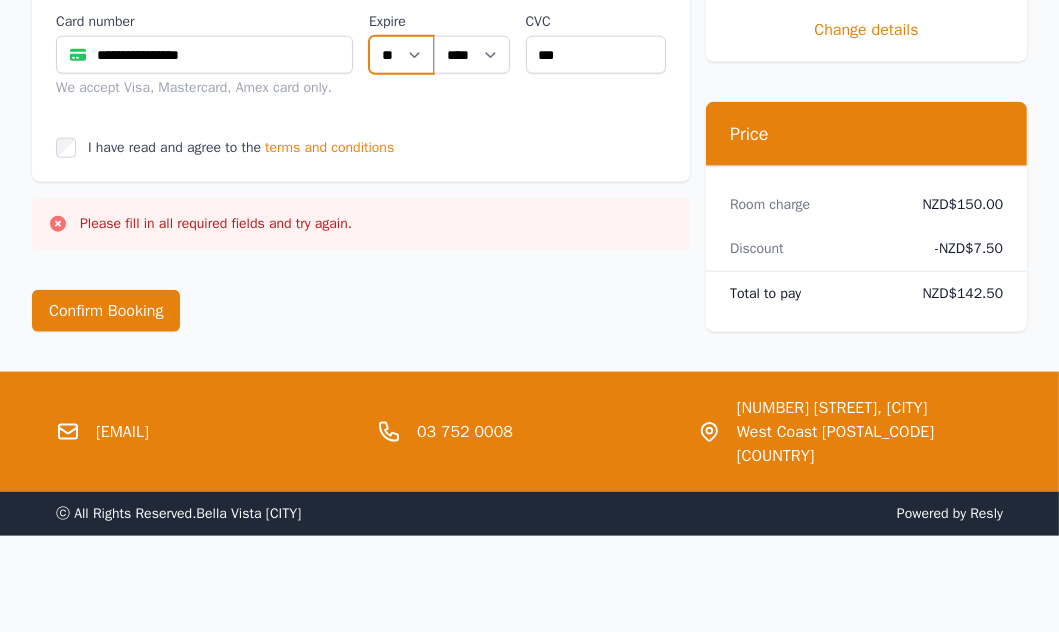 click on "** ** ** ** ** ** ** ** ** ** ** **" at bounding box center (401, 55) 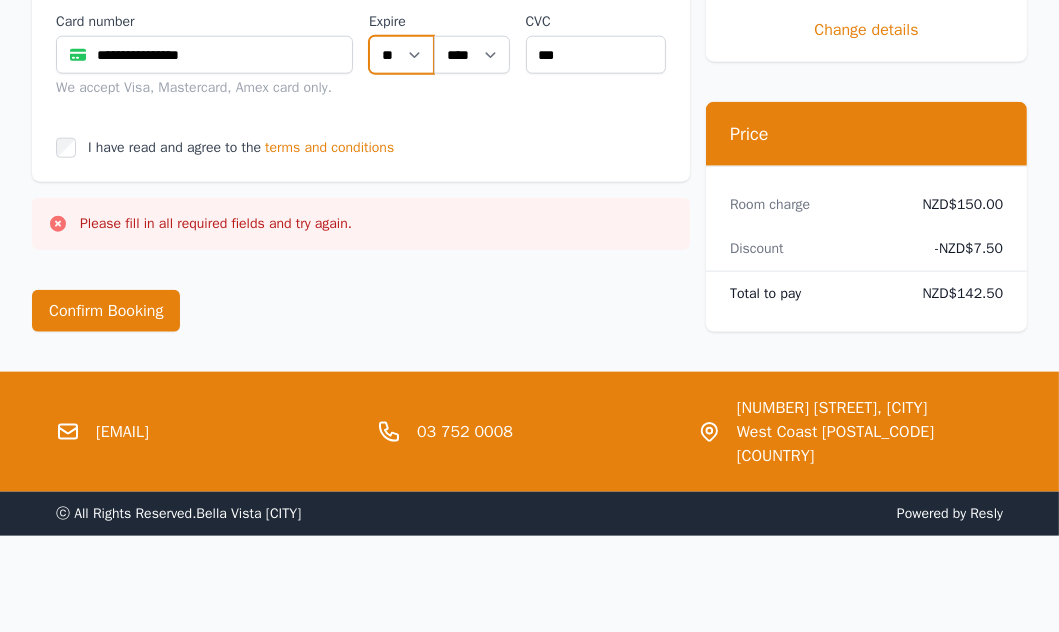 click on "** ** ** ** ** ** ** ** ** ** ** **" at bounding box center (401, 55) 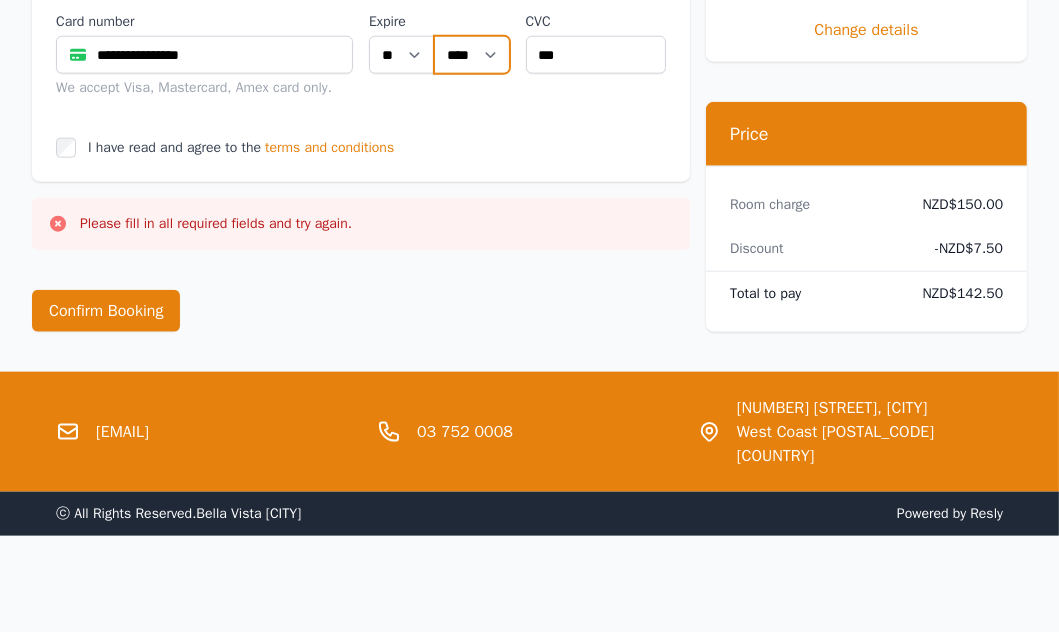 click on "**** **** **** **** **** **** **** **** ****" at bounding box center [472, 55] 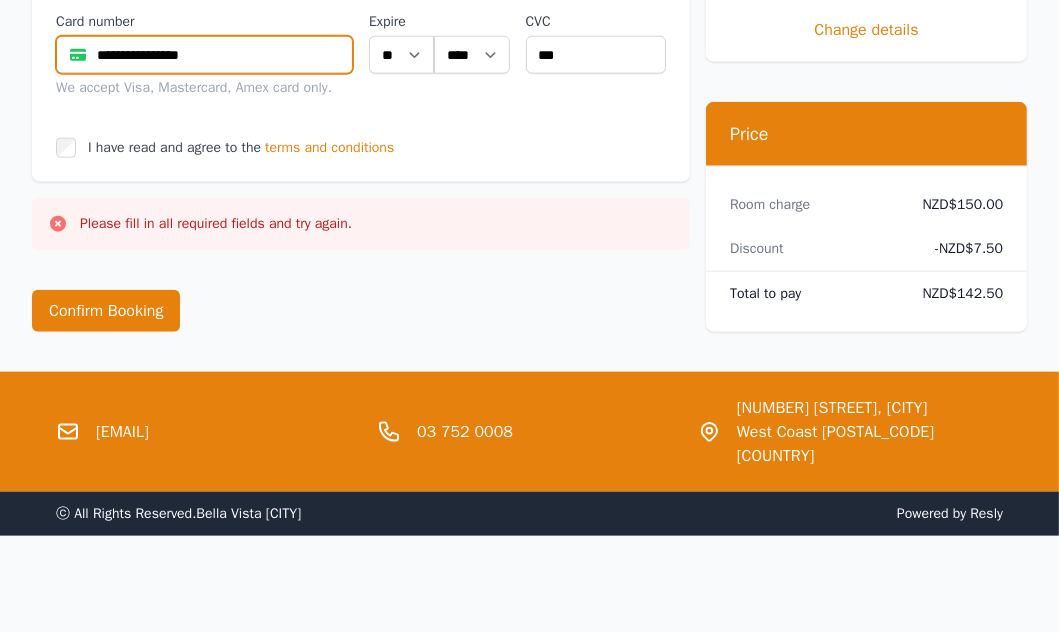 click on "**********" at bounding box center (204, 55) 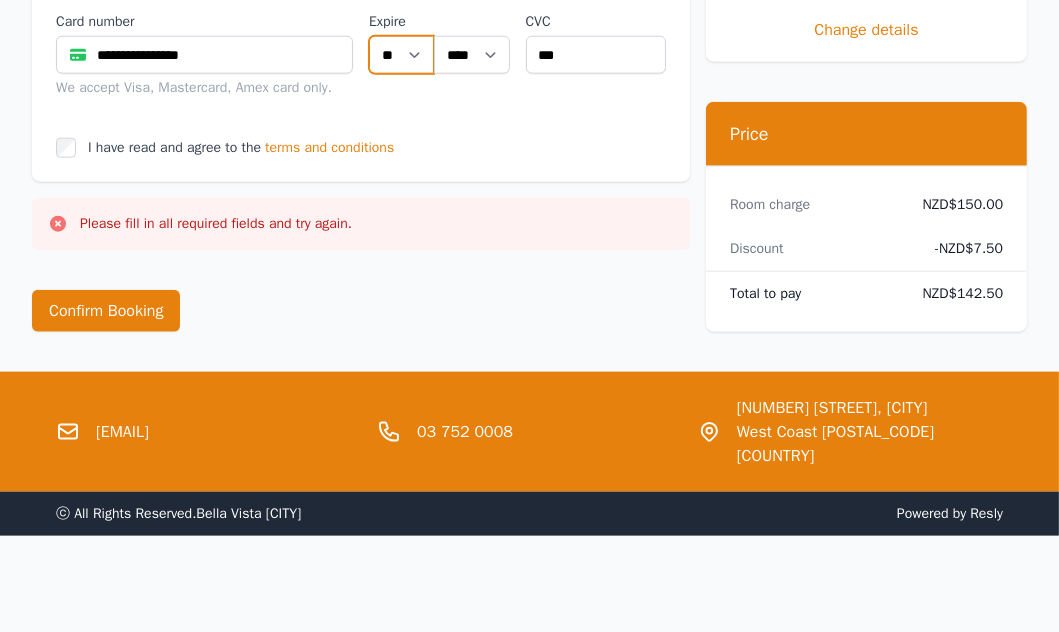 click on "** ** ** ** ** ** ** ** ** ** ** **" at bounding box center [401, 55] 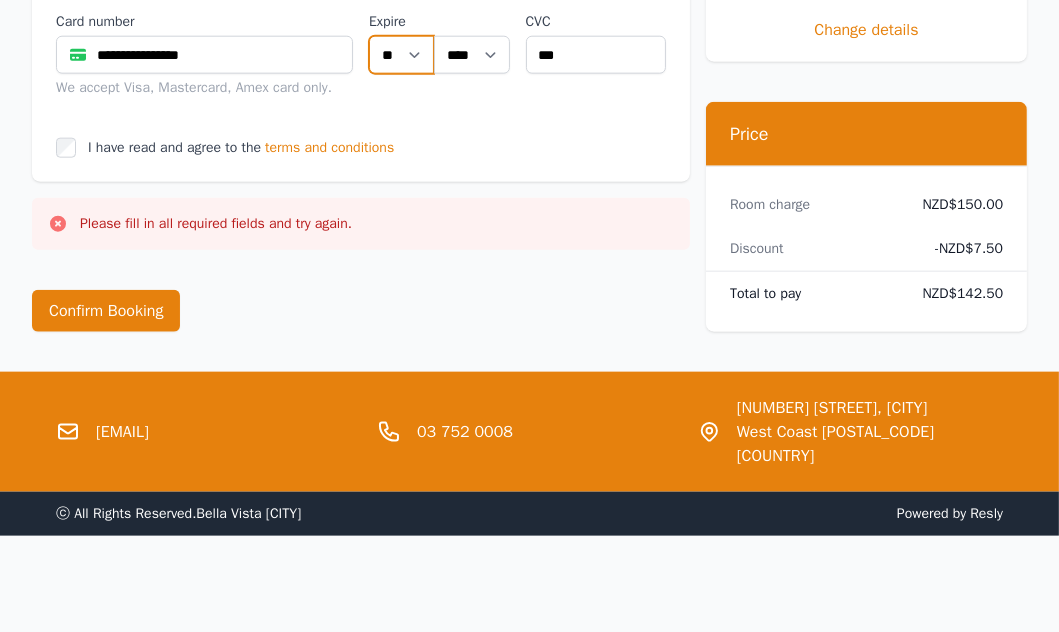 click on "** ** ** ** ** ** ** ** ** ** ** **" at bounding box center [401, 55] 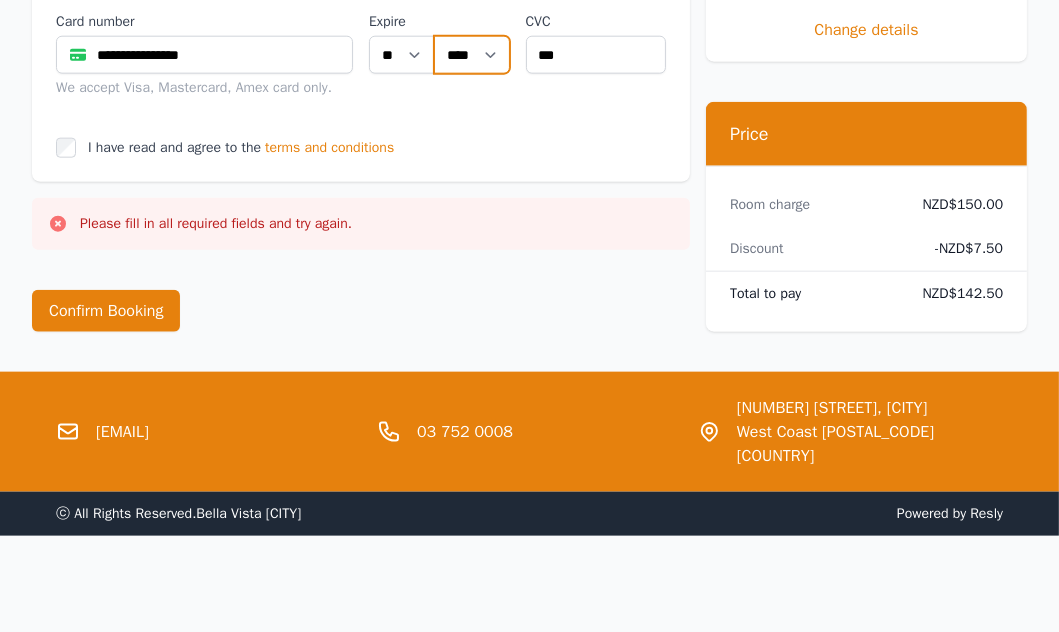 click on "**** **** **** **** **** **** **** **** ****" at bounding box center (472, 55) 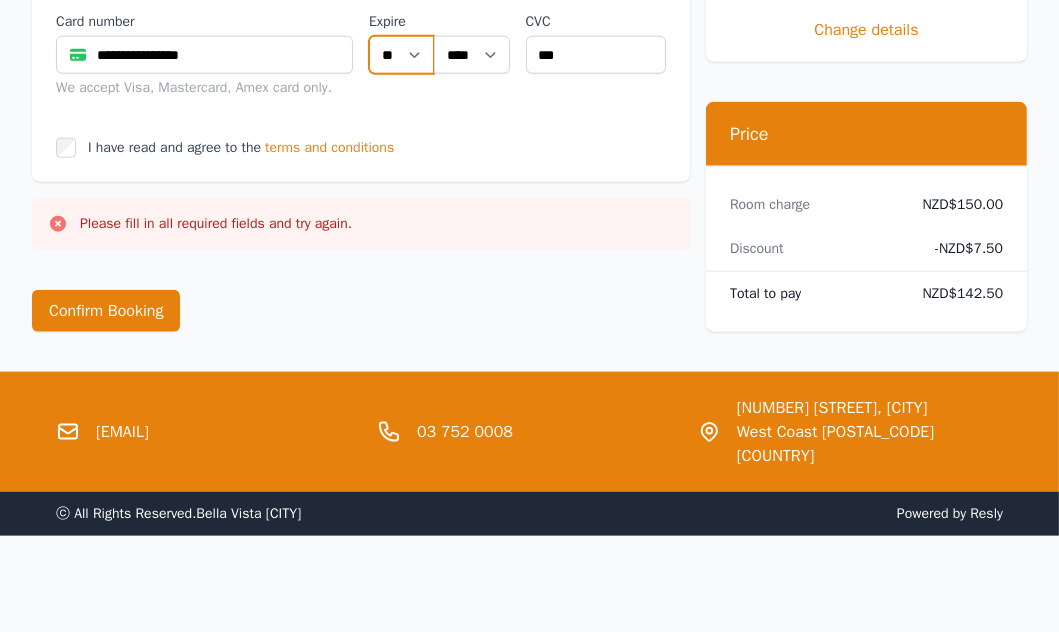 click on "** ** ** ** ** ** ** ** ** ** ** **" at bounding box center (401, 55) 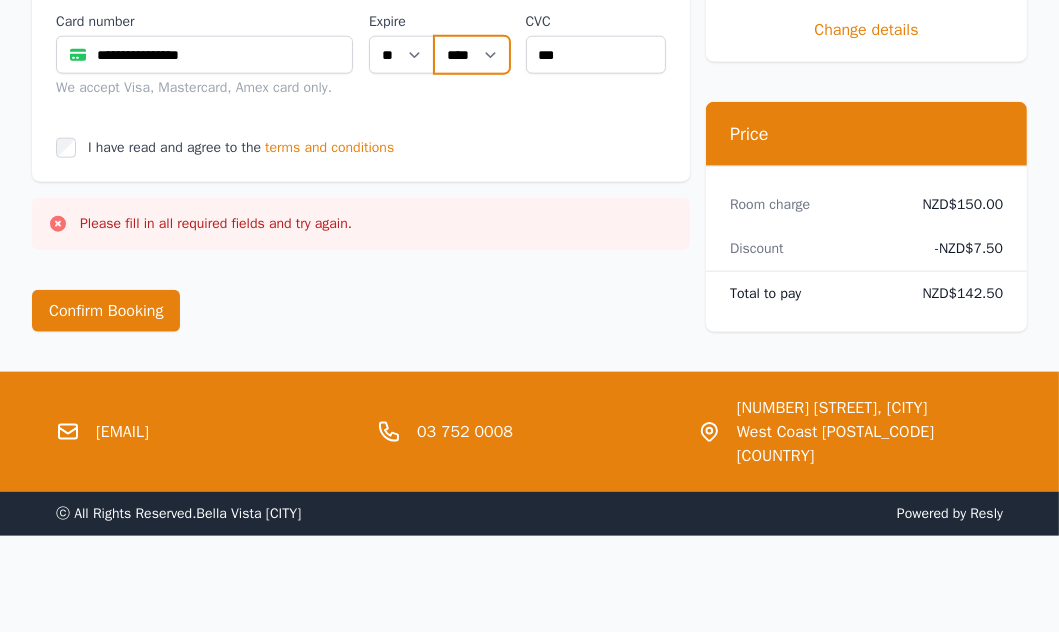 click on "**** **** **** **** **** **** **** **** ****" at bounding box center [472, 55] 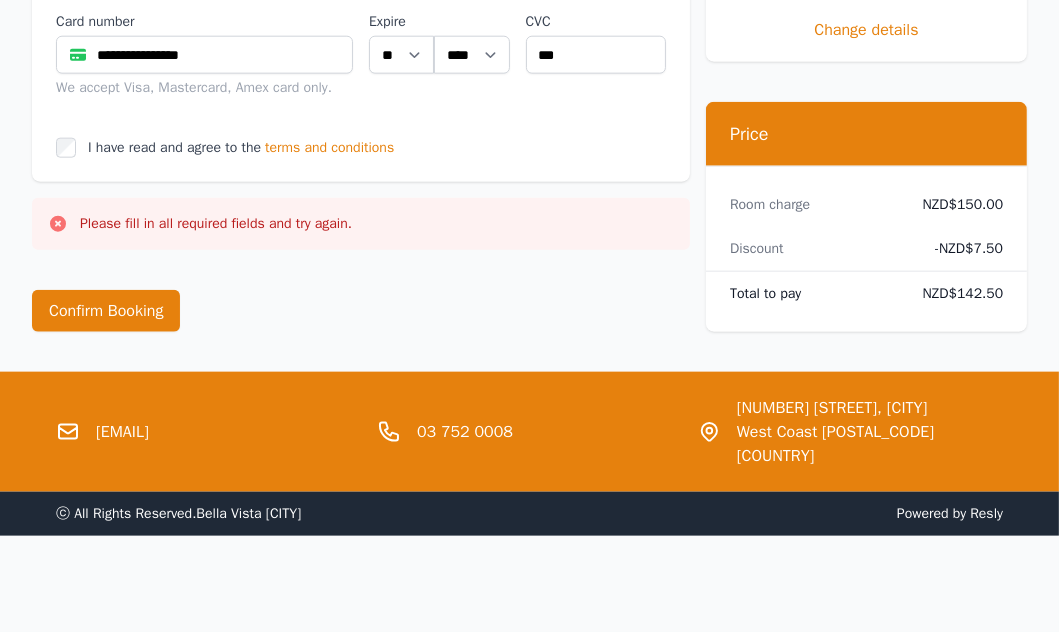 click on "**********" at bounding box center (361, -31) 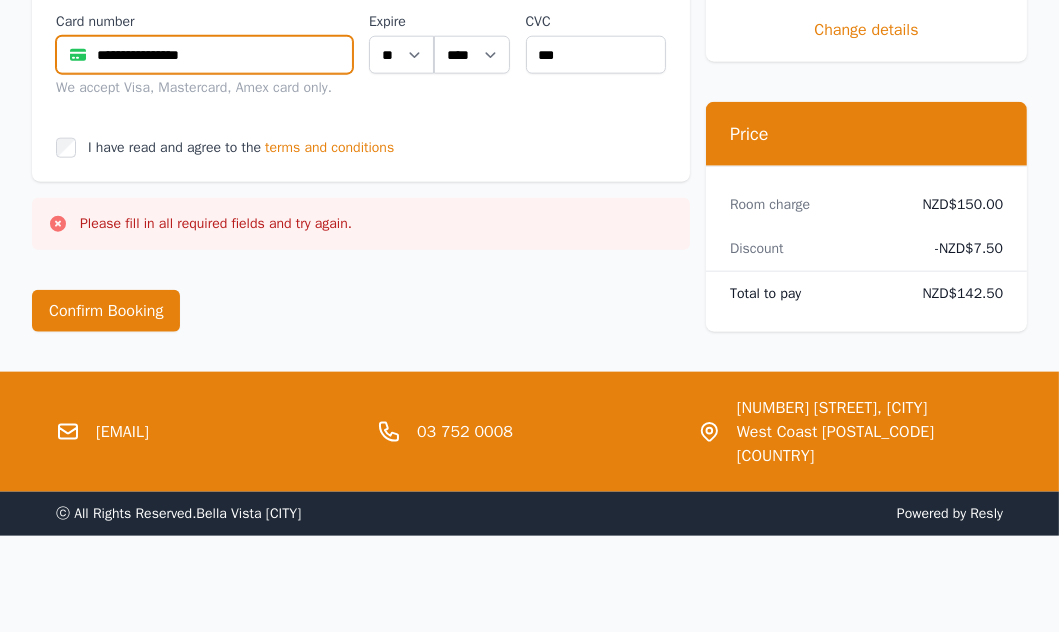 click on "**********" at bounding box center [204, 55] 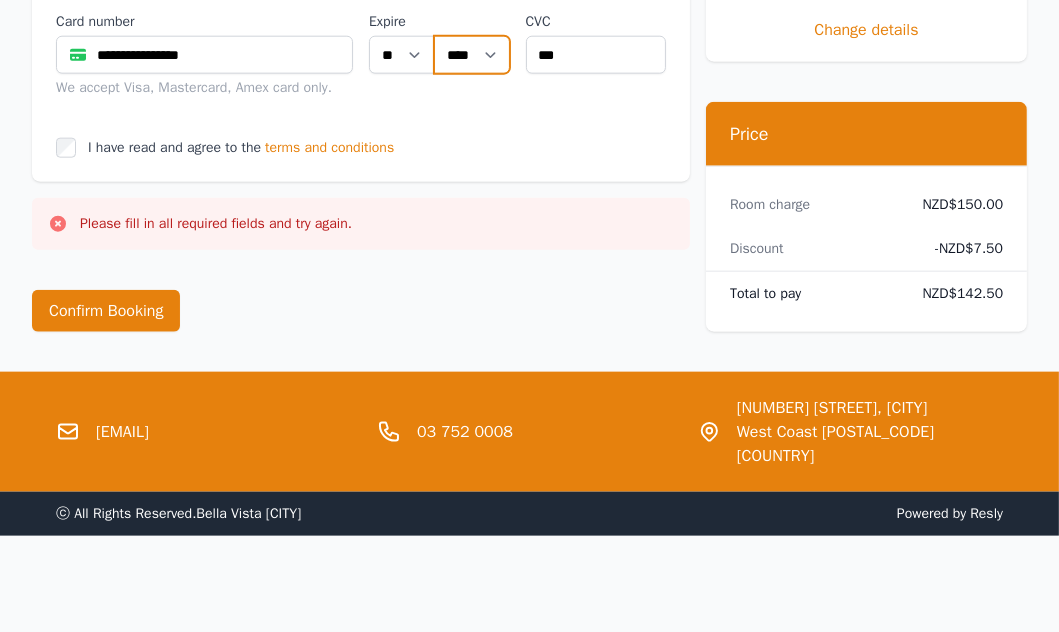 click on "**** **** **** **** **** **** **** **** ****" at bounding box center [472, 55] 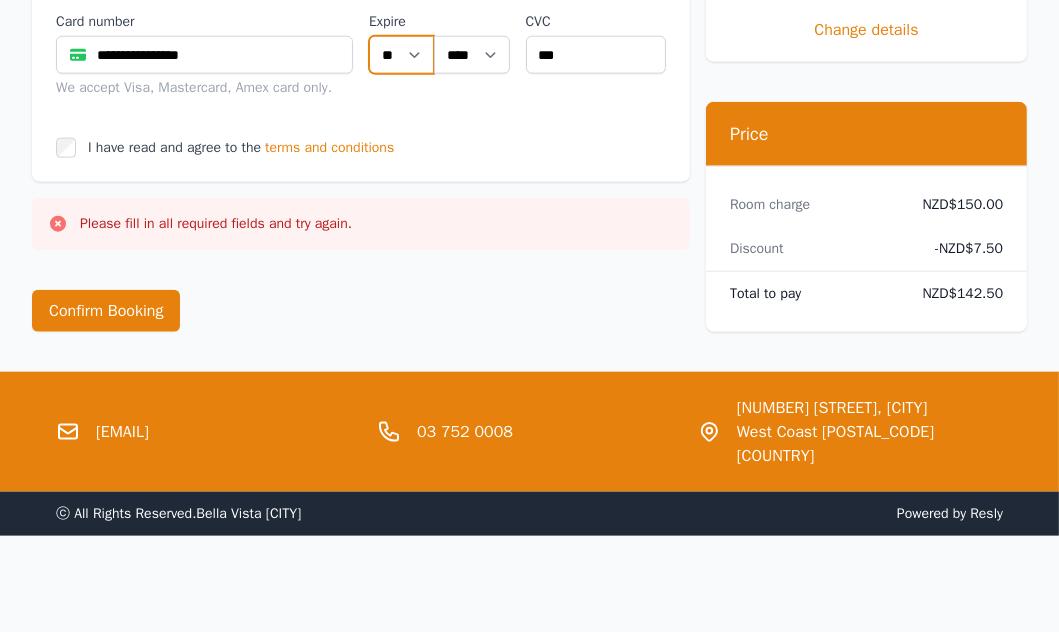 click on "** ** ** ** ** ** ** ** ** ** ** **" at bounding box center [401, 55] 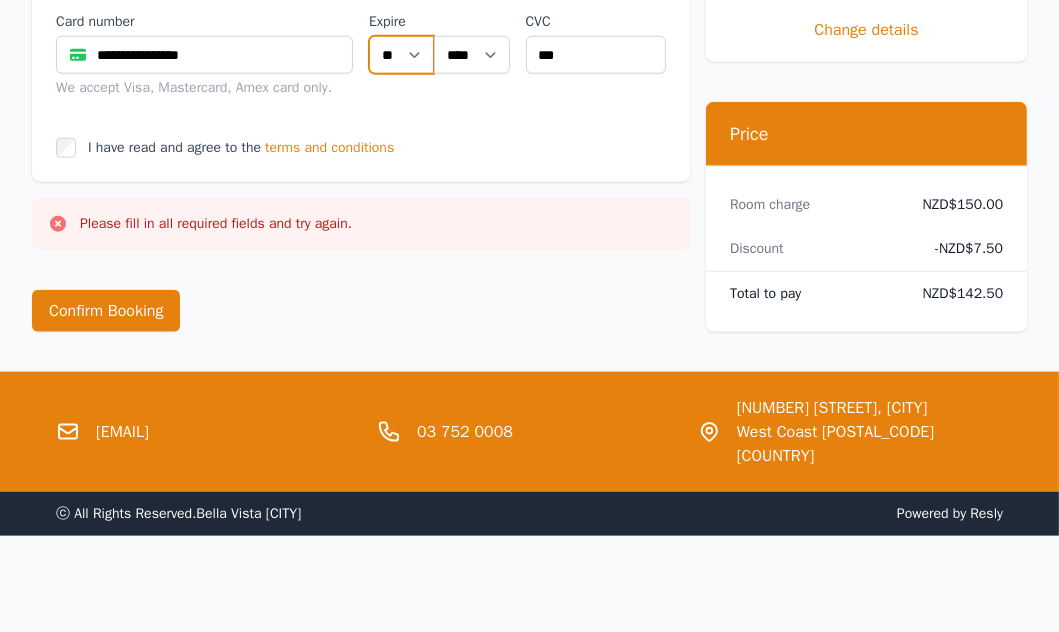 click on "** ** ** ** ** ** ** ** ** ** ** **" at bounding box center [401, 55] 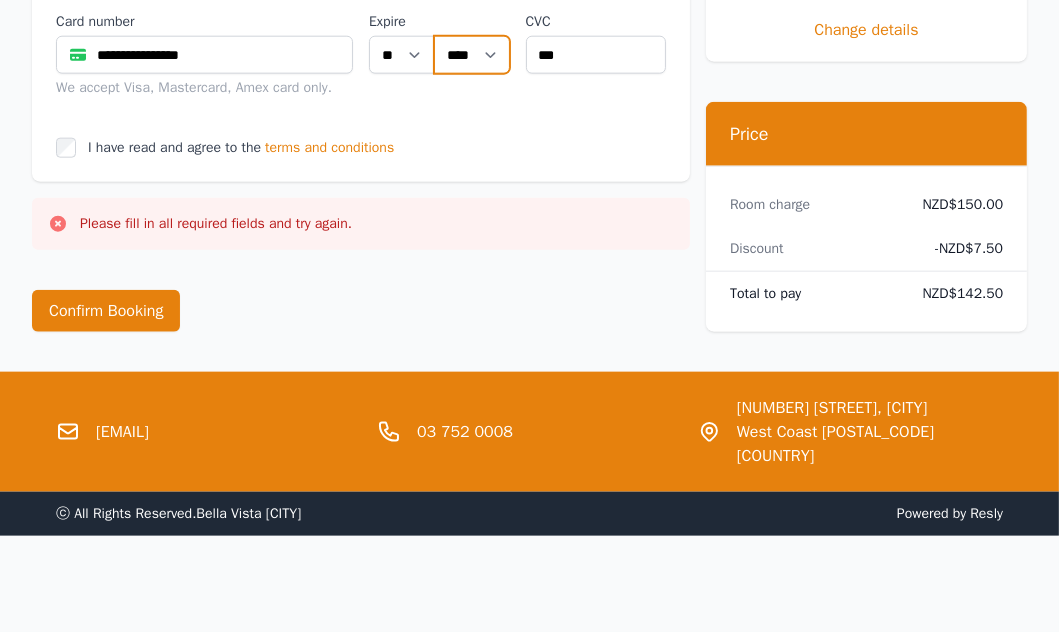 click on "**** **** **** **** **** **** **** **** ****" at bounding box center (472, 55) 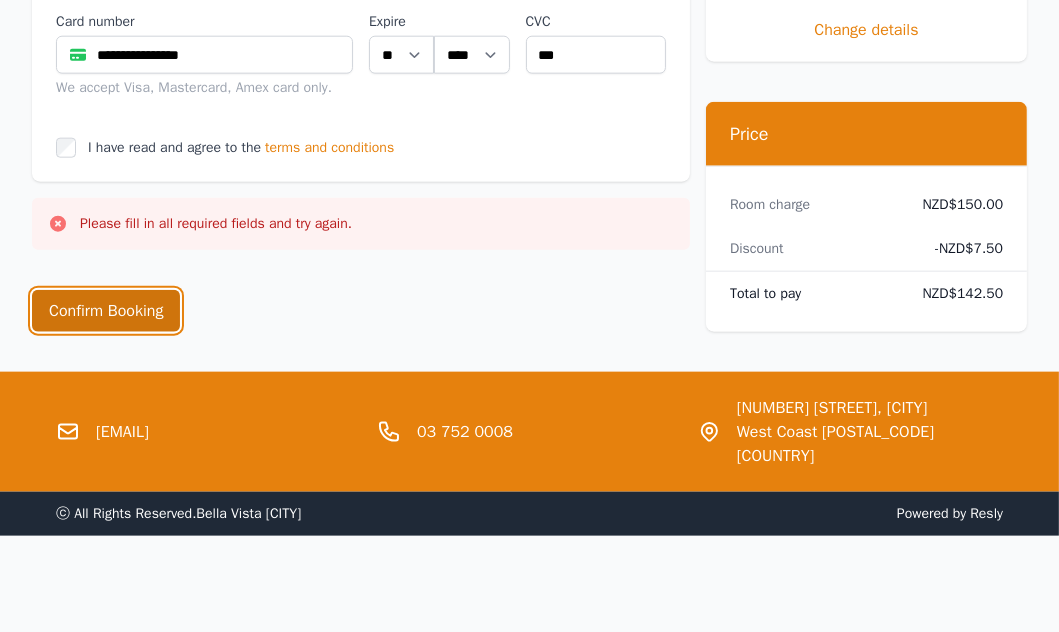 click on "Confirm Booking" at bounding box center (106, 311) 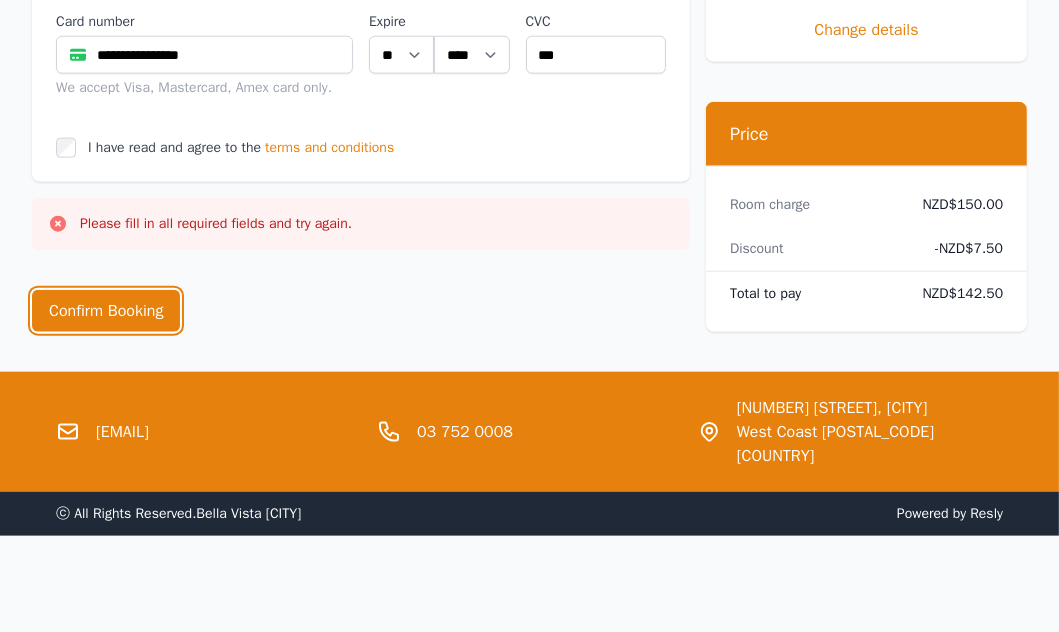 scroll, scrollTop: 2992, scrollLeft: 0, axis: vertical 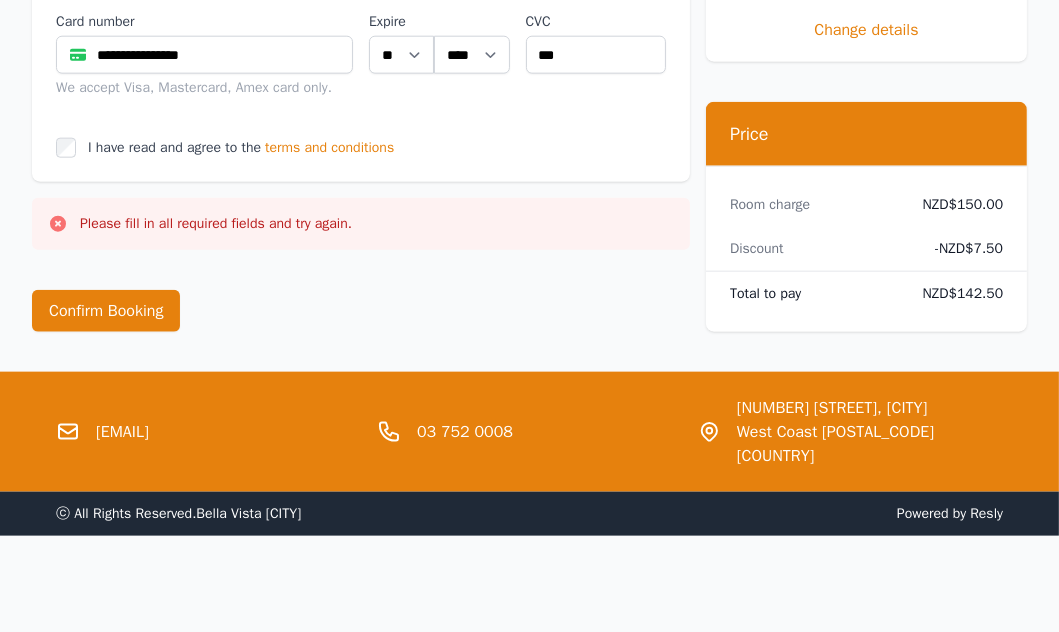 click on "**********" at bounding box center (361, -31) 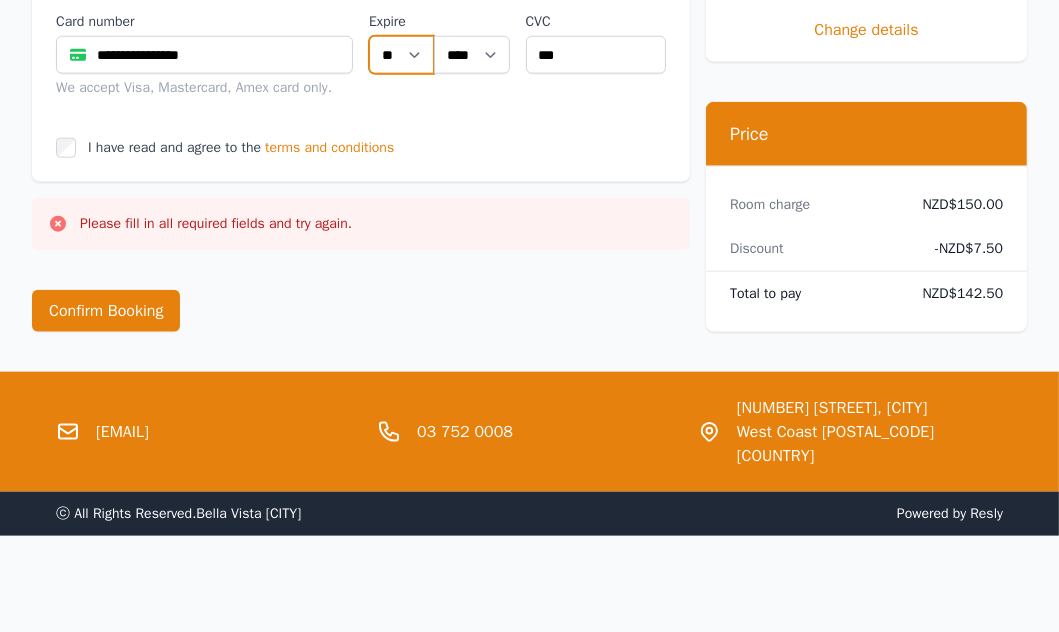 click on "** ** ** ** ** ** ** ** ** ** ** **" at bounding box center (401, 55) 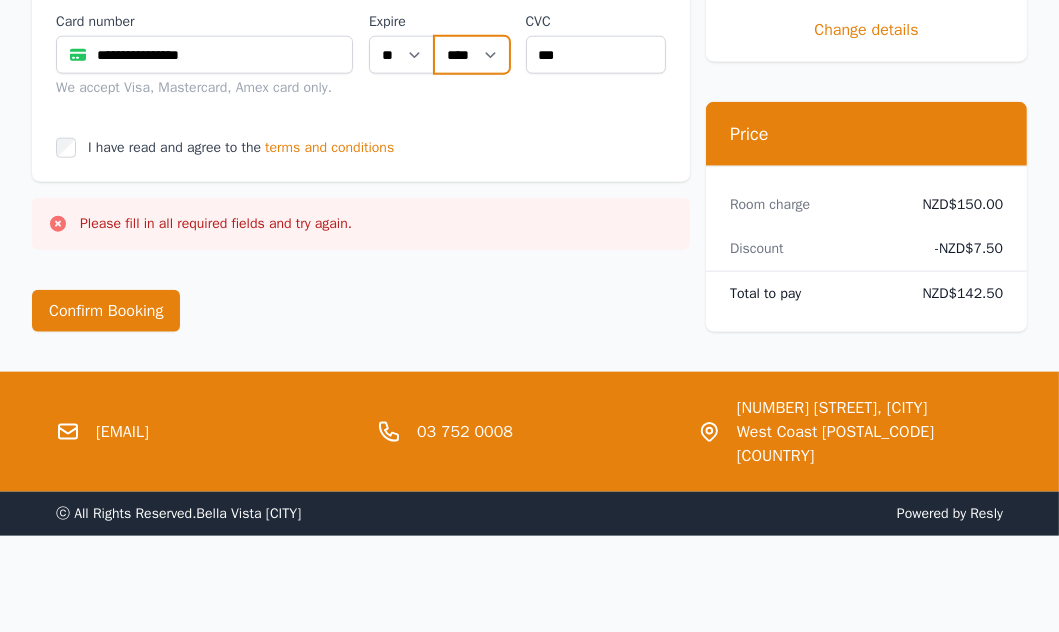 click on "**** **** **** **** **** **** **** **** ****" at bounding box center [472, 55] 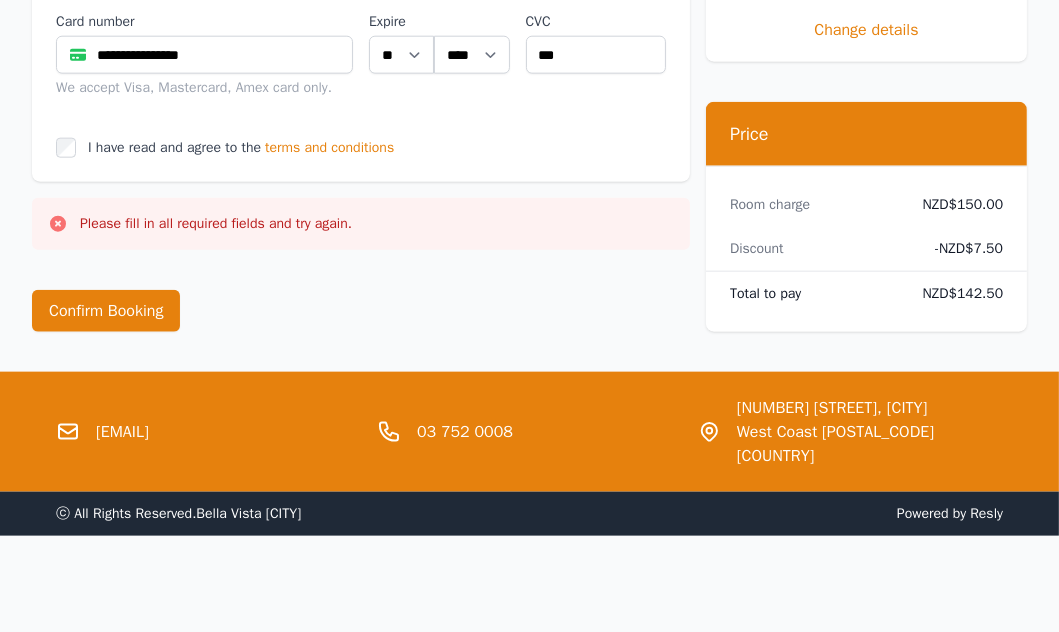 scroll, scrollTop: 2992, scrollLeft: 0, axis: vertical 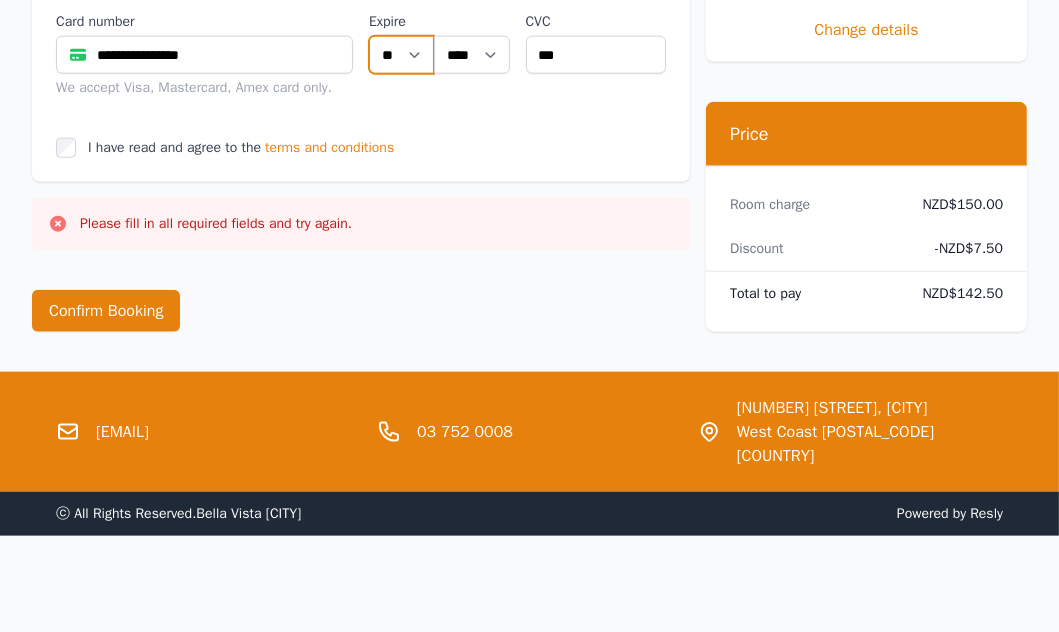 click on "** ** ** ** ** ** ** ** ** ** ** **" at bounding box center (401, 55) 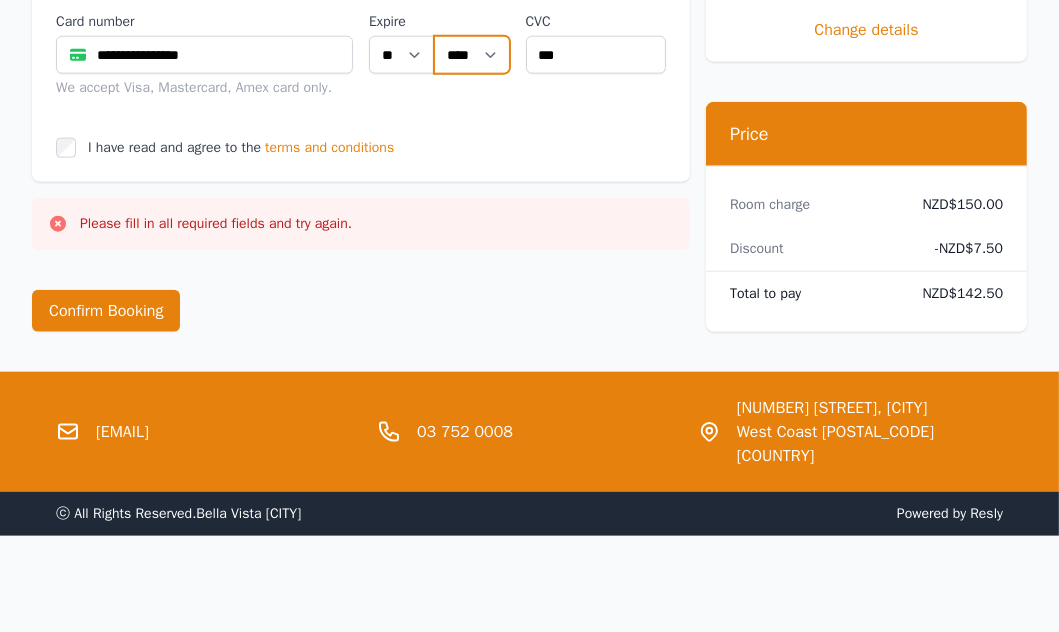 click on "**** **** **** **** **** **** **** **** ****" at bounding box center [472, 55] 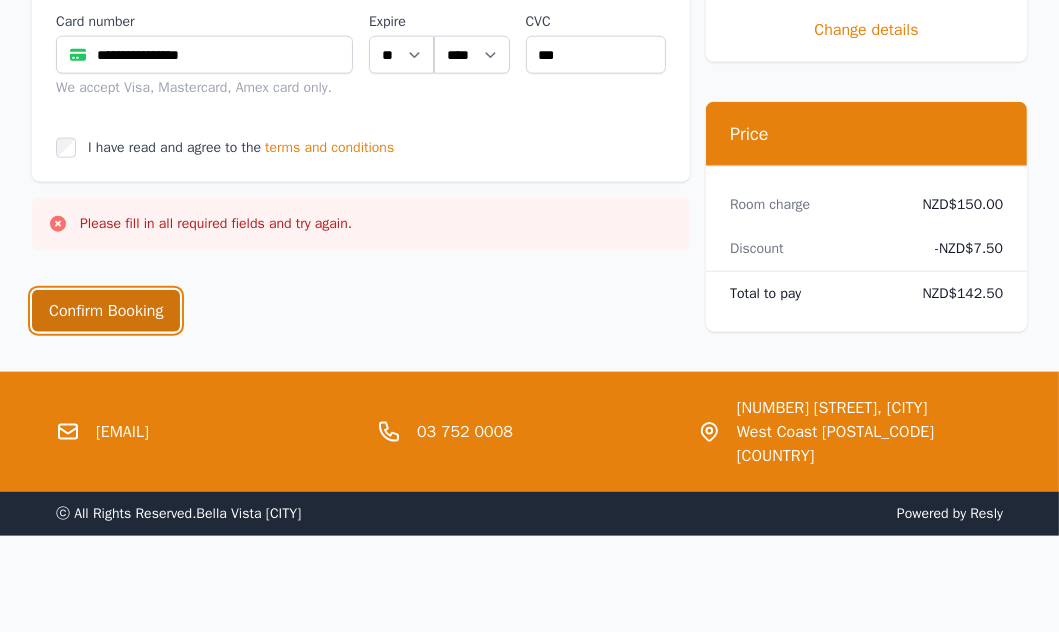 click on "Confirm Booking" at bounding box center [106, 311] 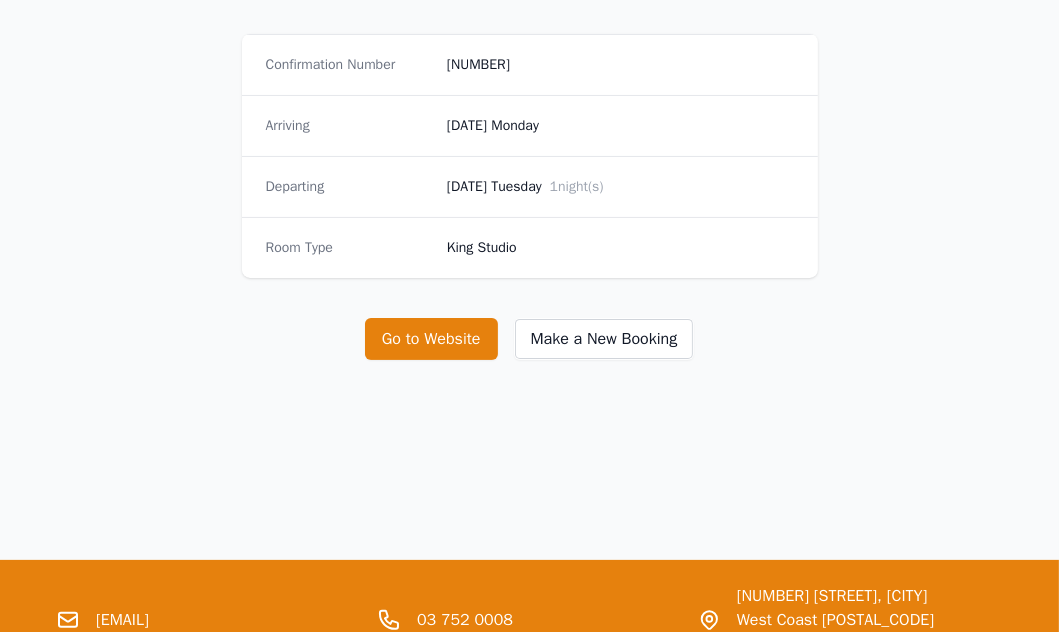 scroll, scrollTop: 266, scrollLeft: 0, axis: vertical 